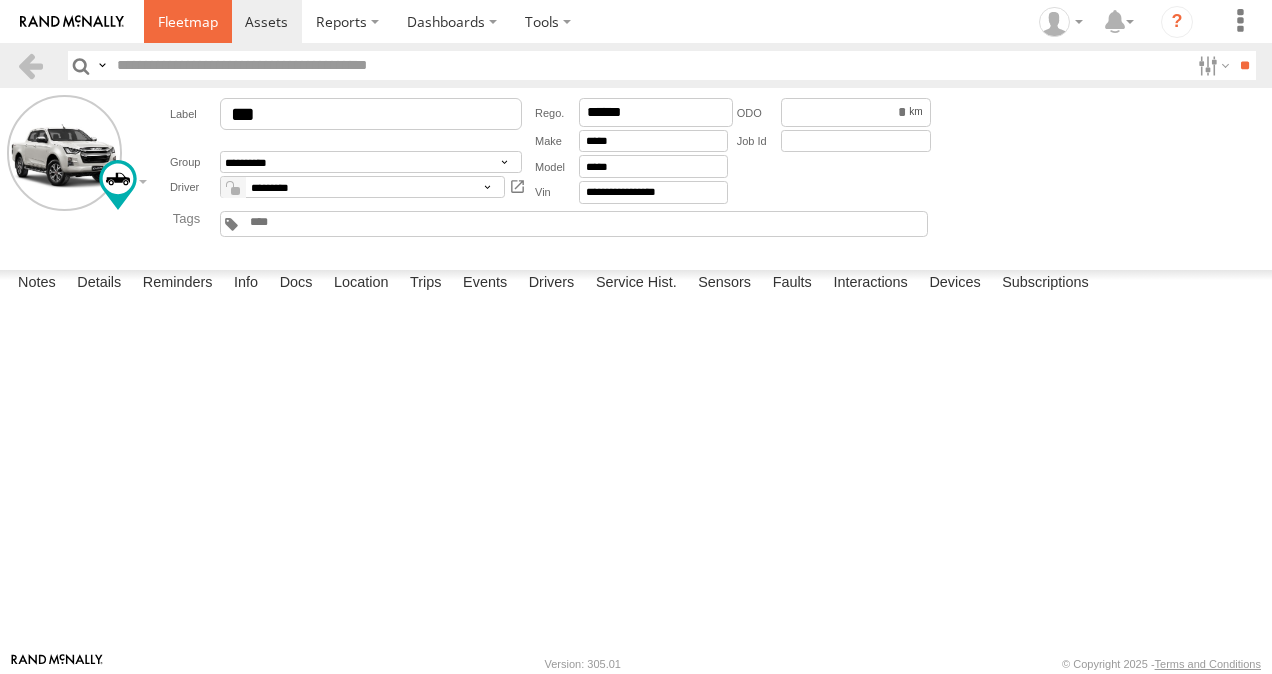 scroll, scrollTop: 0, scrollLeft: 0, axis: both 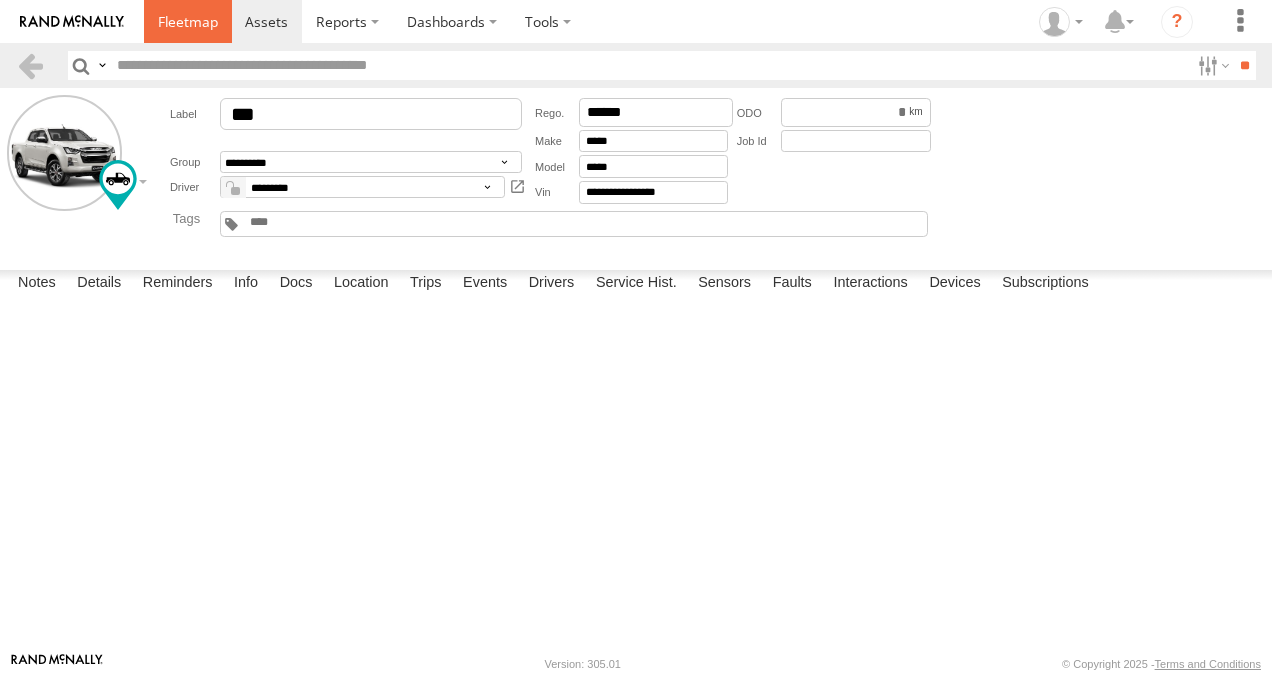 click at bounding box center (188, 21) 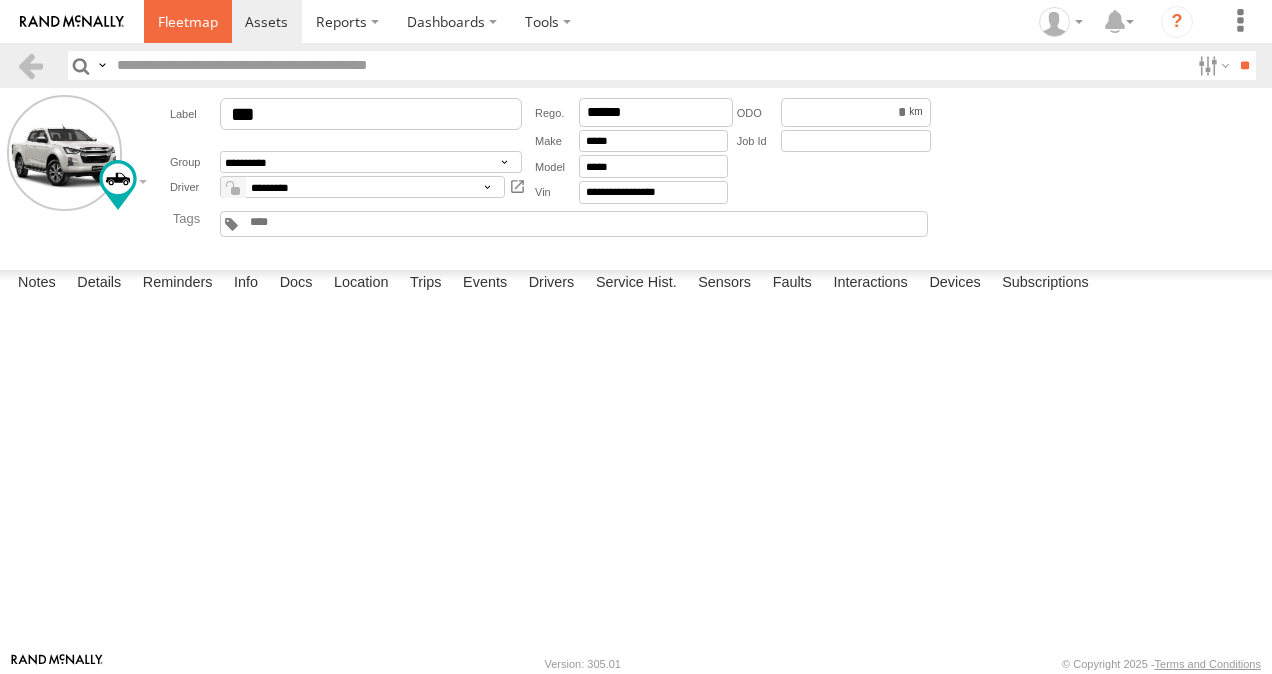 scroll, scrollTop: 600, scrollLeft: 0, axis: vertical 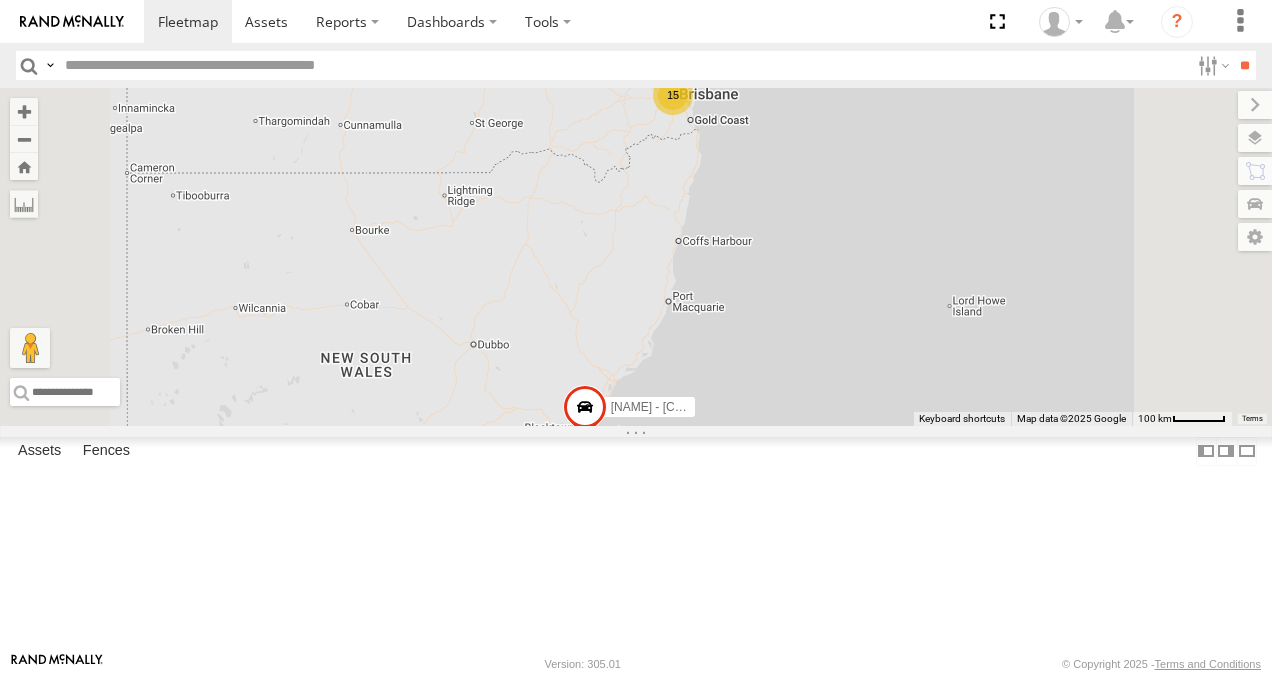 click at bounding box center [0, 0] 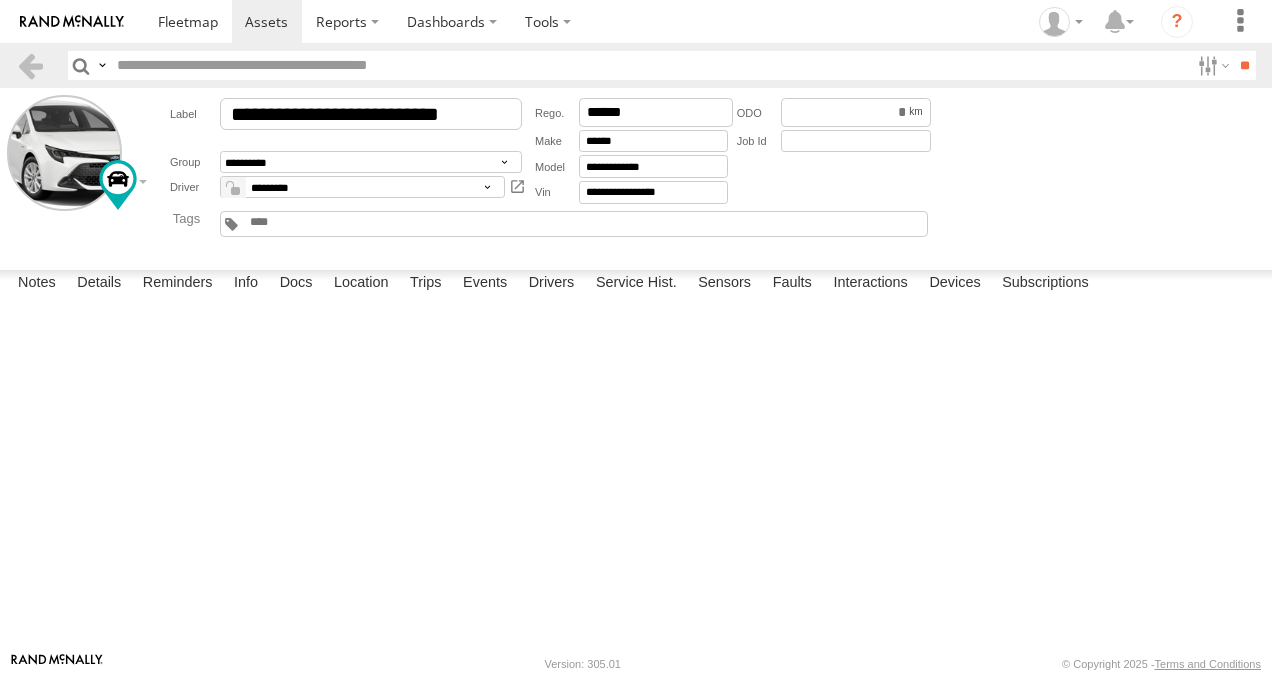 scroll, scrollTop: 0, scrollLeft: 0, axis: both 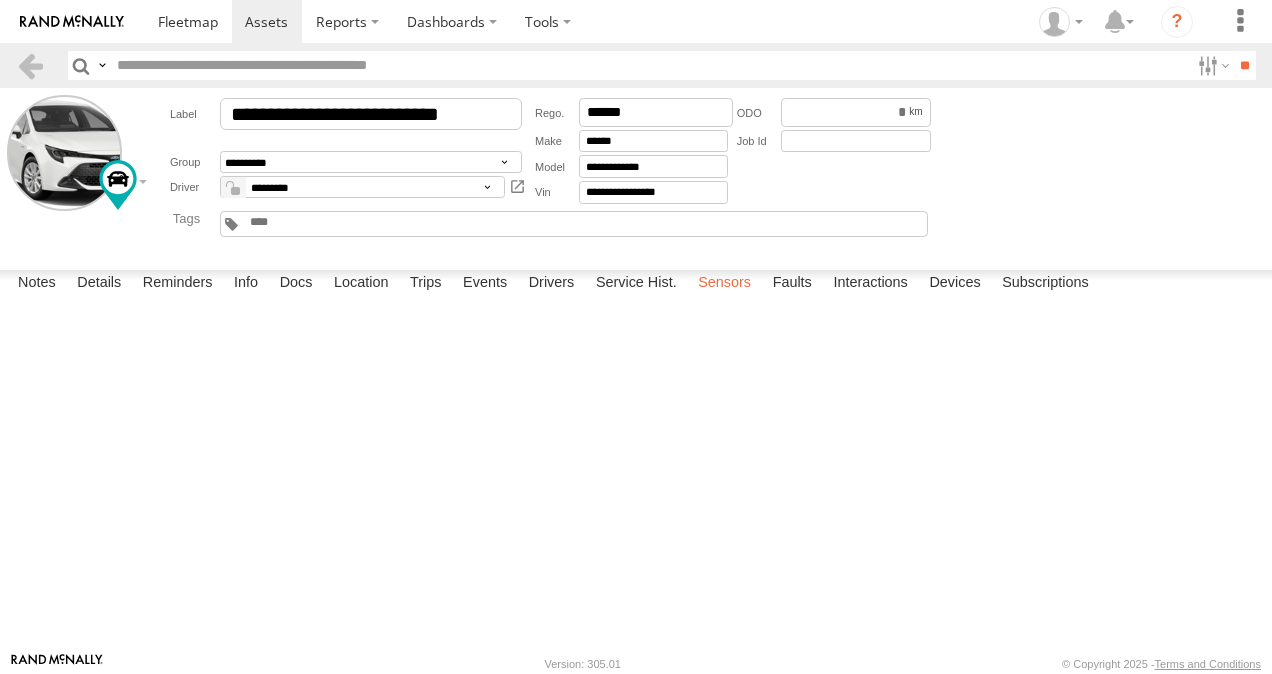 drag, startPoint x: 426, startPoint y: 625, endPoint x: 737, endPoint y: 620, distance: 311.0402 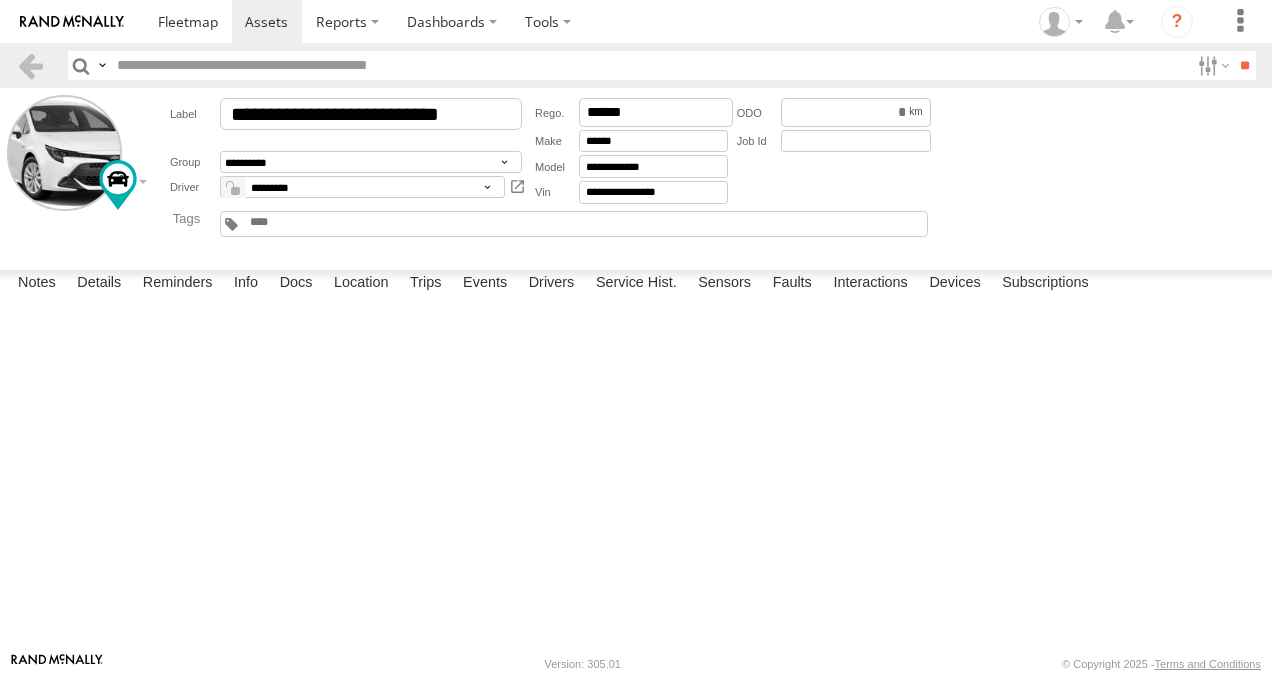 scroll, scrollTop: 1000, scrollLeft: 0, axis: vertical 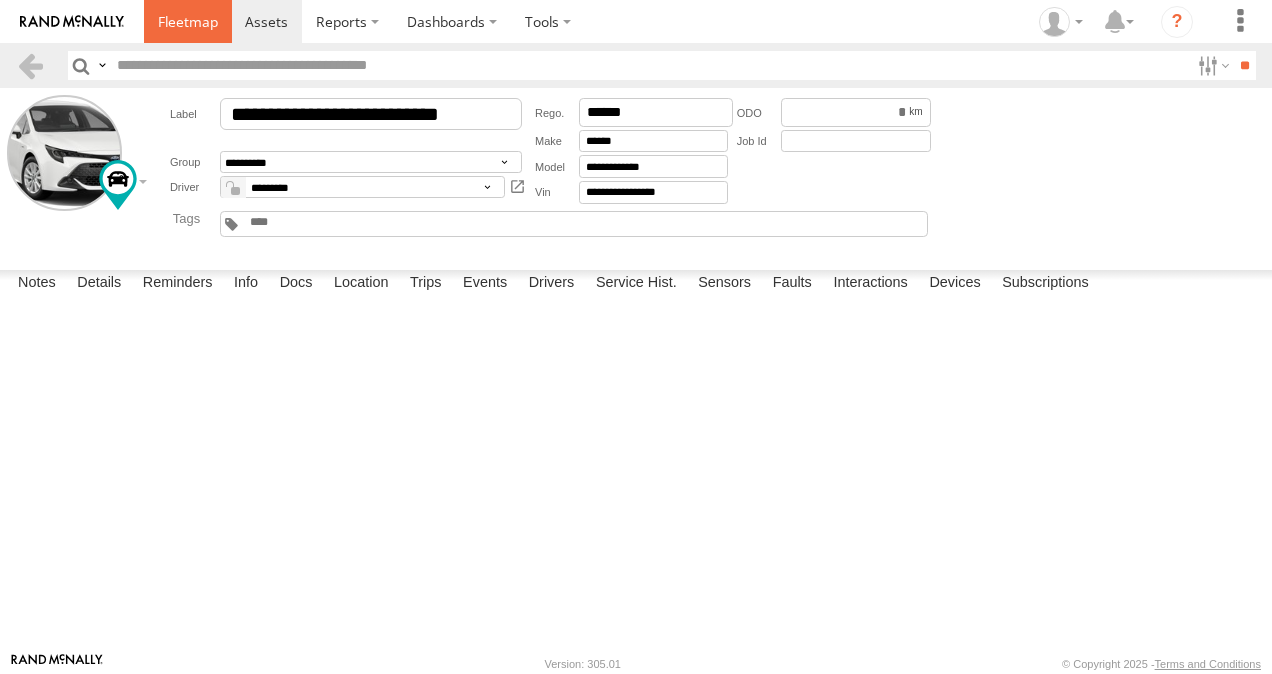 click at bounding box center [188, 21] 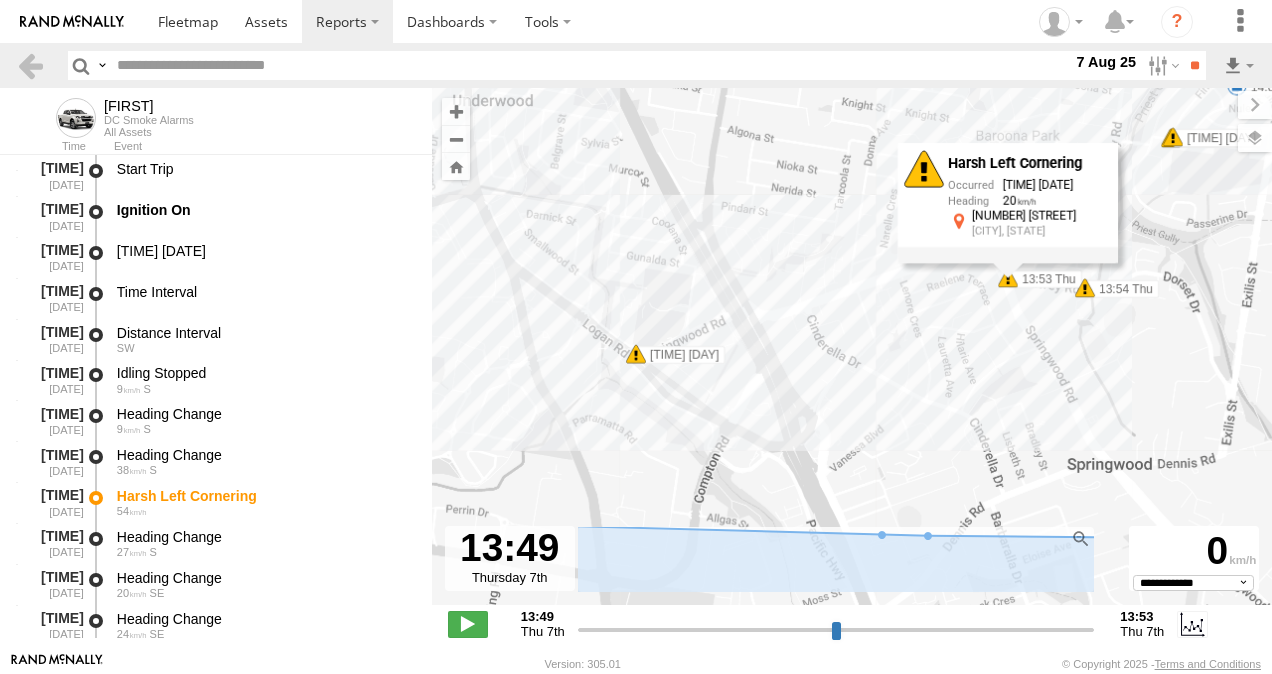 select on "**********" 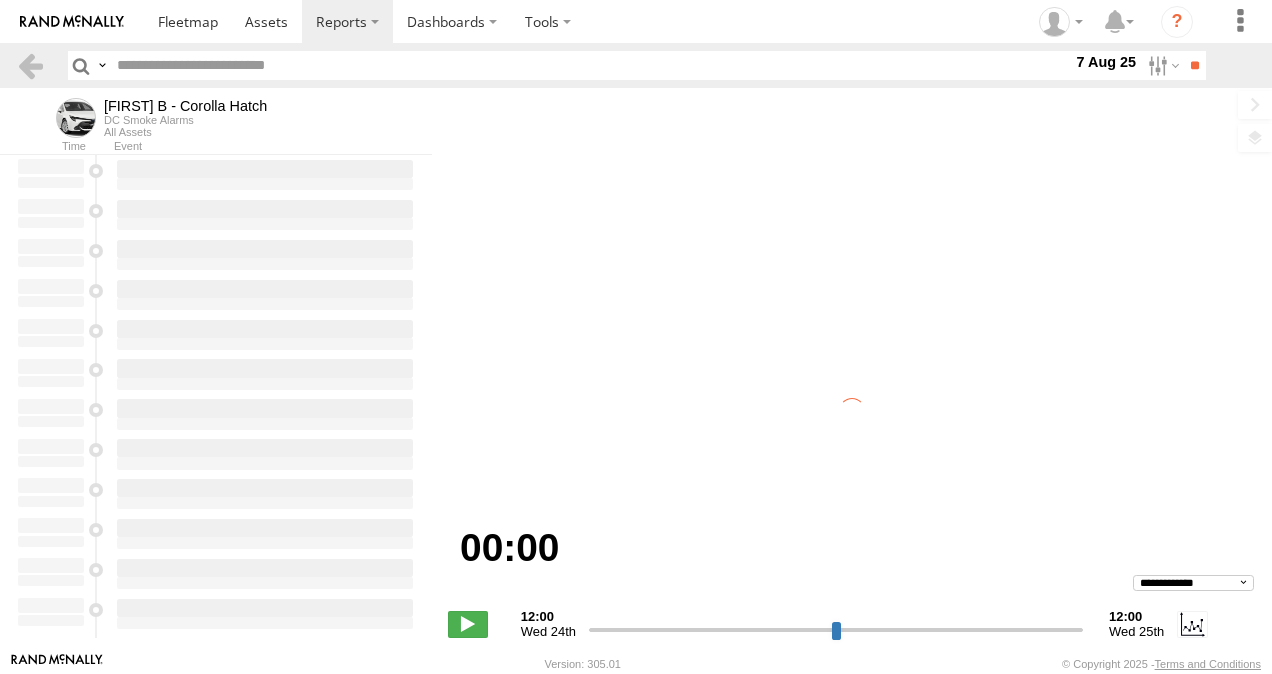 scroll, scrollTop: 0, scrollLeft: 0, axis: both 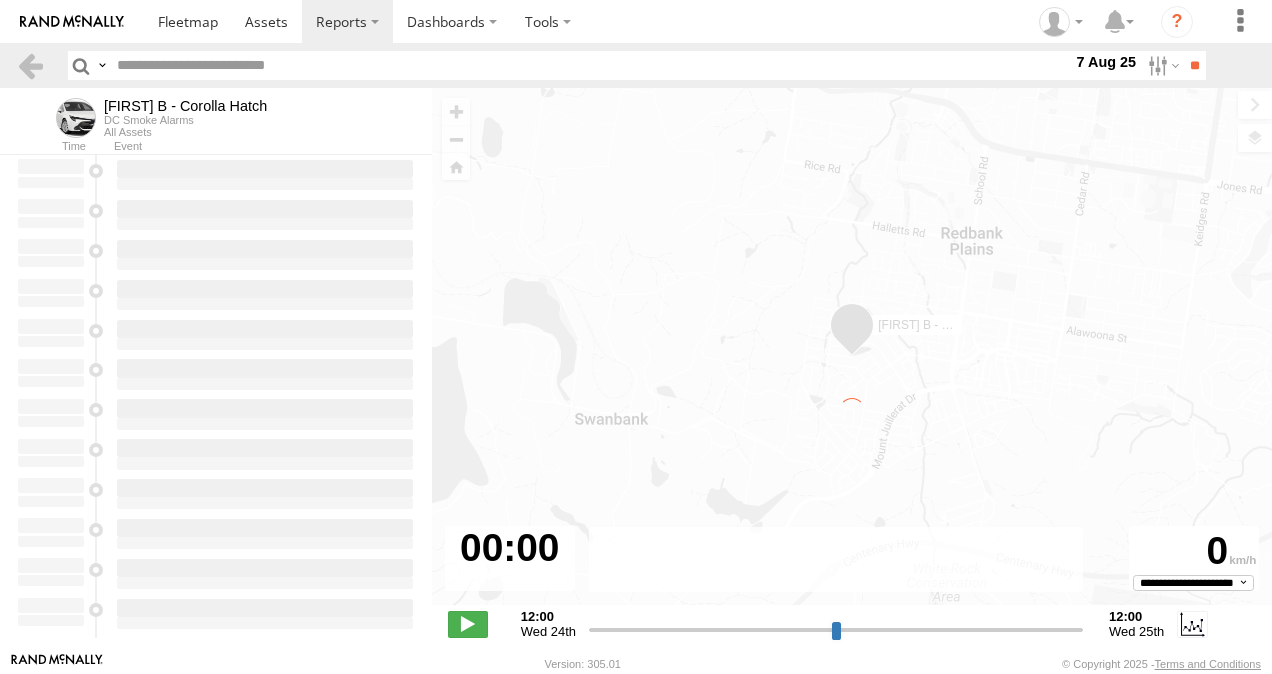 type on "**********" 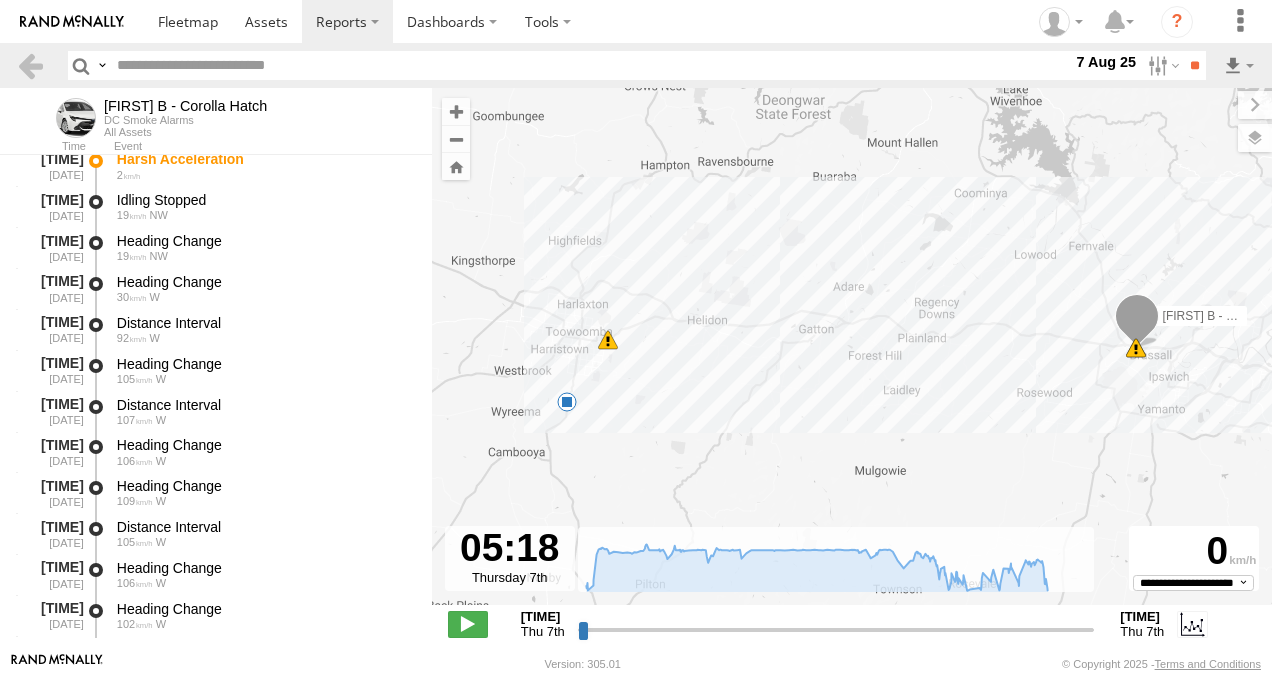 scroll, scrollTop: 100, scrollLeft: 0, axis: vertical 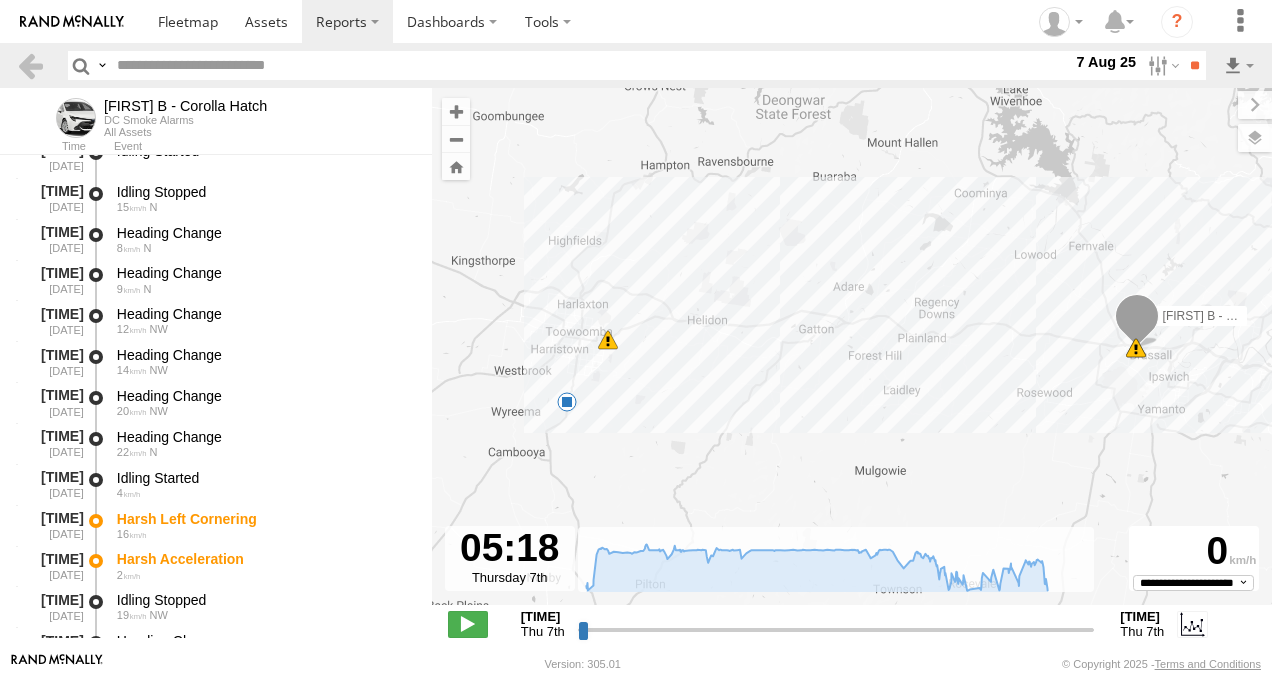 click on "6" at bounding box center [608, 340] 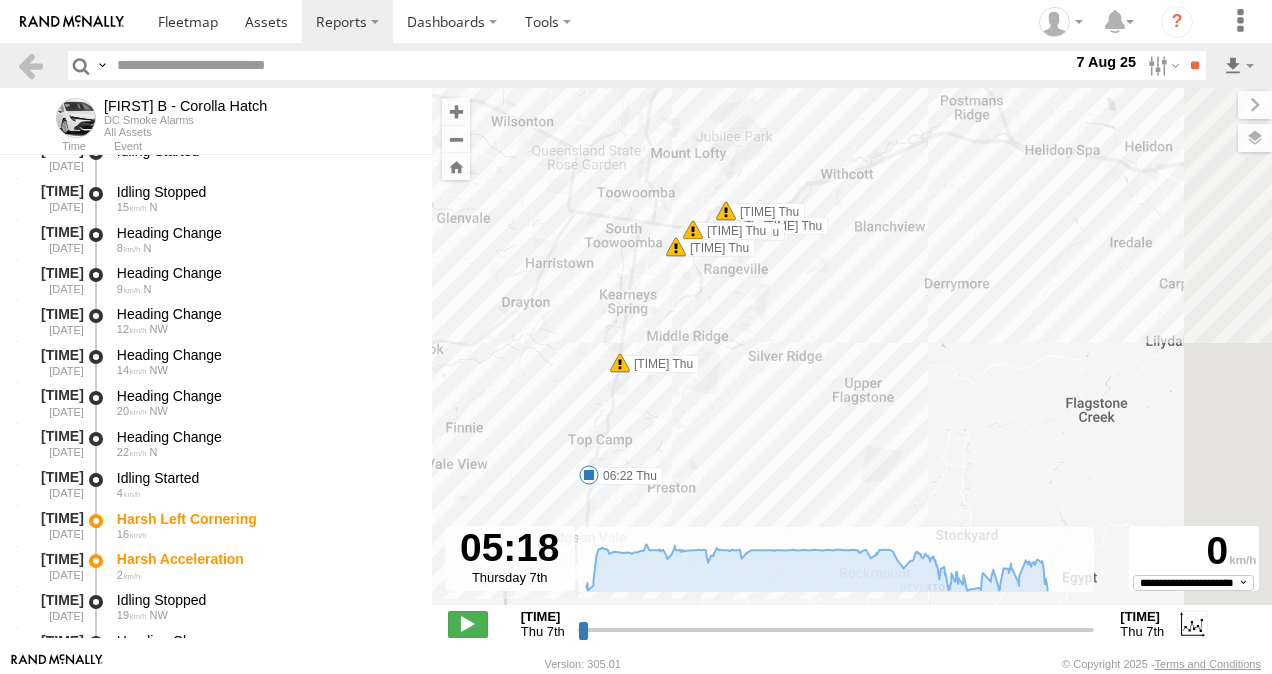 drag, startPoint x: 968, startPoint y: 416, endPoint x: 702, endPoint y: 332, distance: 278.94803 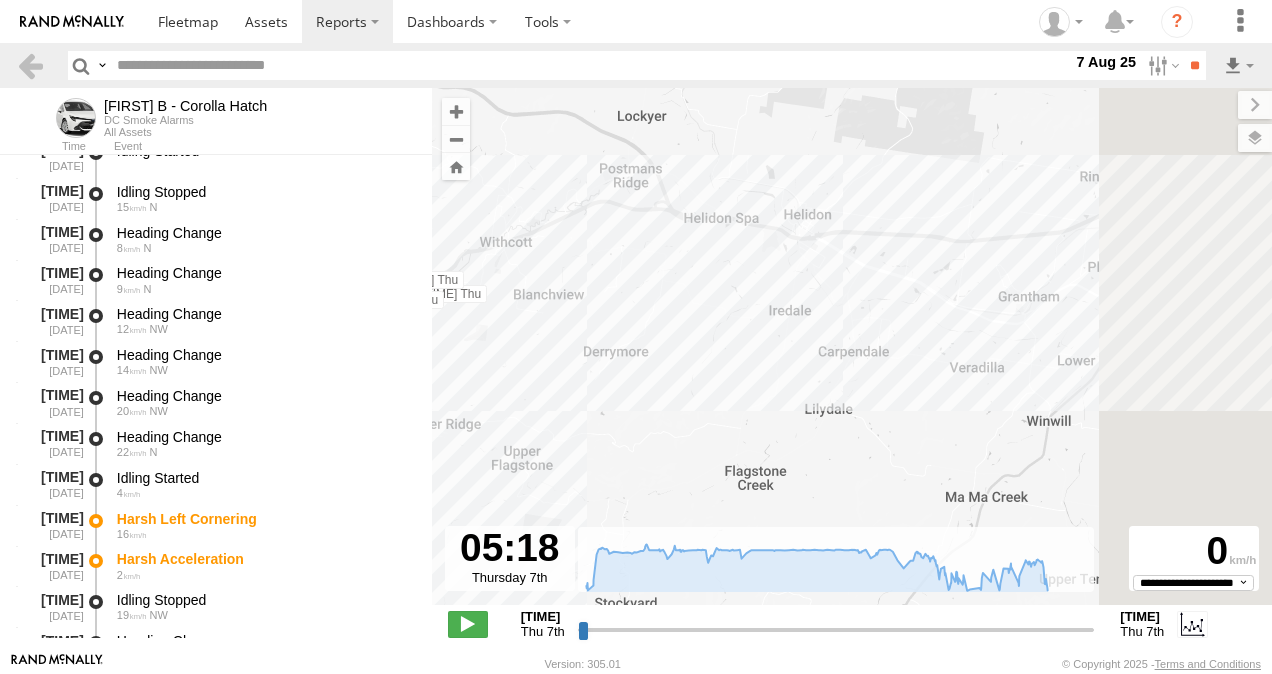 drag, startPoint x: 863, startPoint y: 286, endPoint x: 742, endPoint y: 303, distance: 122.18838 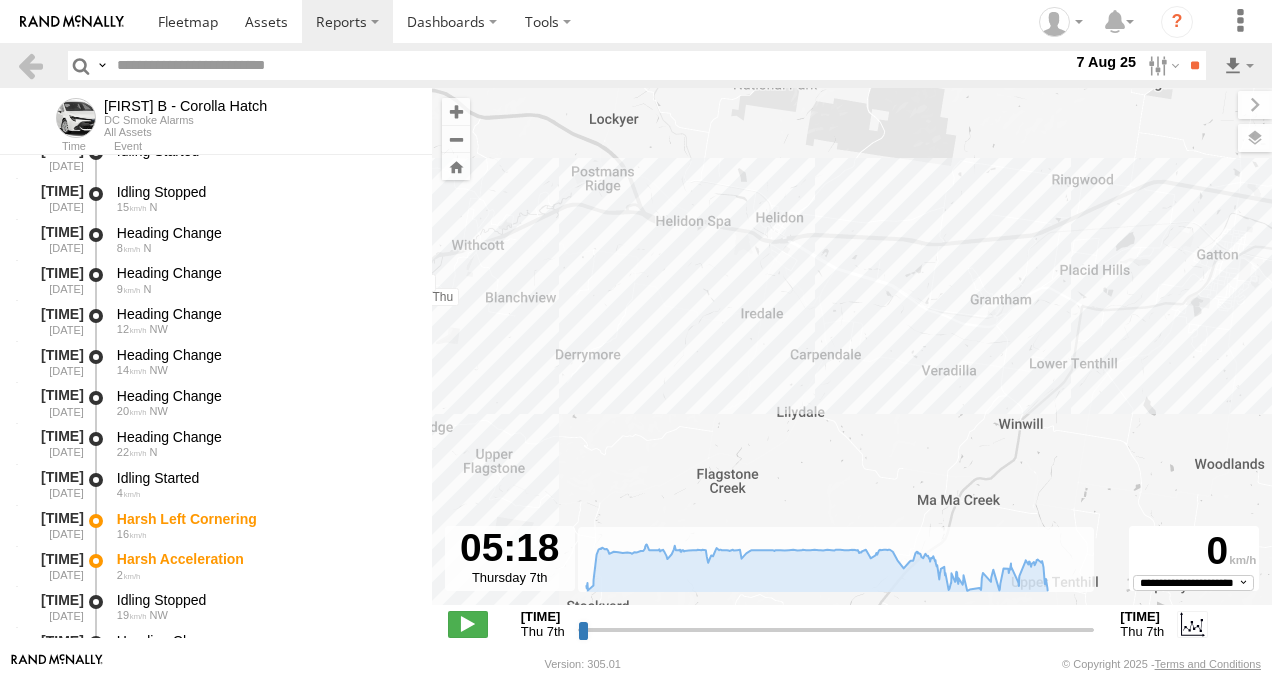 click on "Mitchell B - Corolla Hatch 05:20 Thu 05:20 Thu 06:22 Thu 06:05 Thu 06:06 Thu 06:08 Thu 06:09 Thu 06:10 Thu 06:18 Thu" at bounding box center [852, 357] 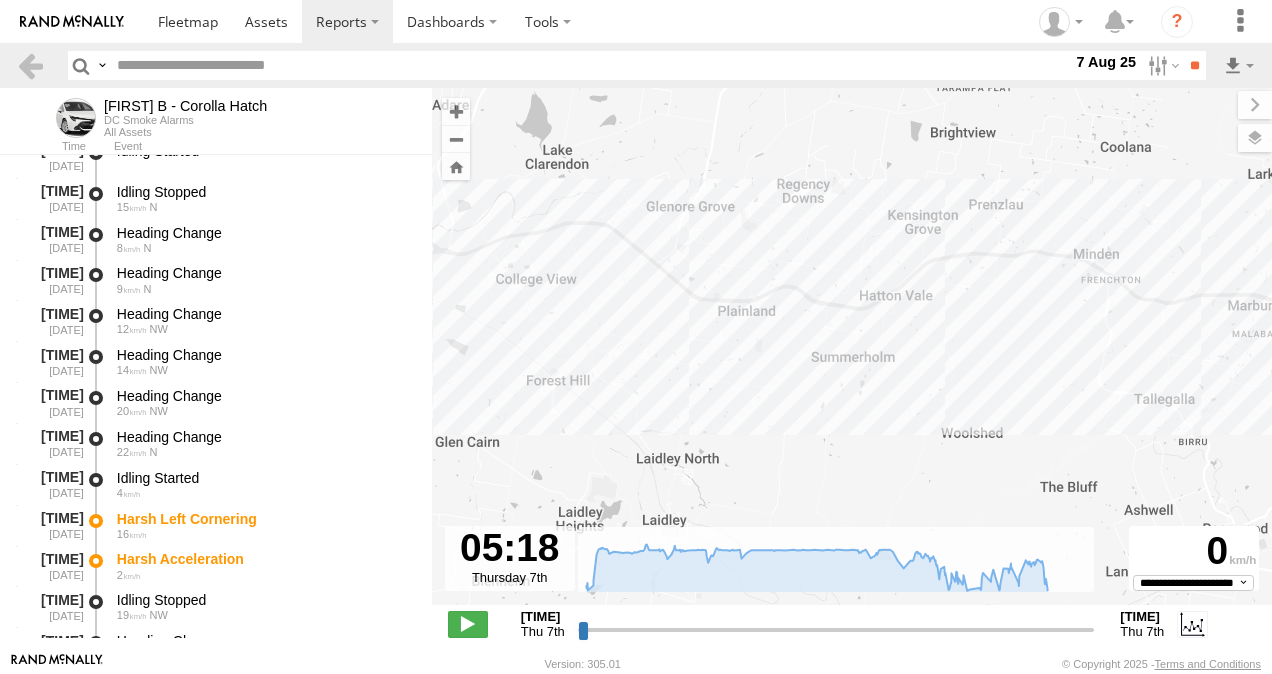 drag, startPoint x: 1080, startPoint y: 330, endPoint x: 825, endPoint y: 330, distance: 255 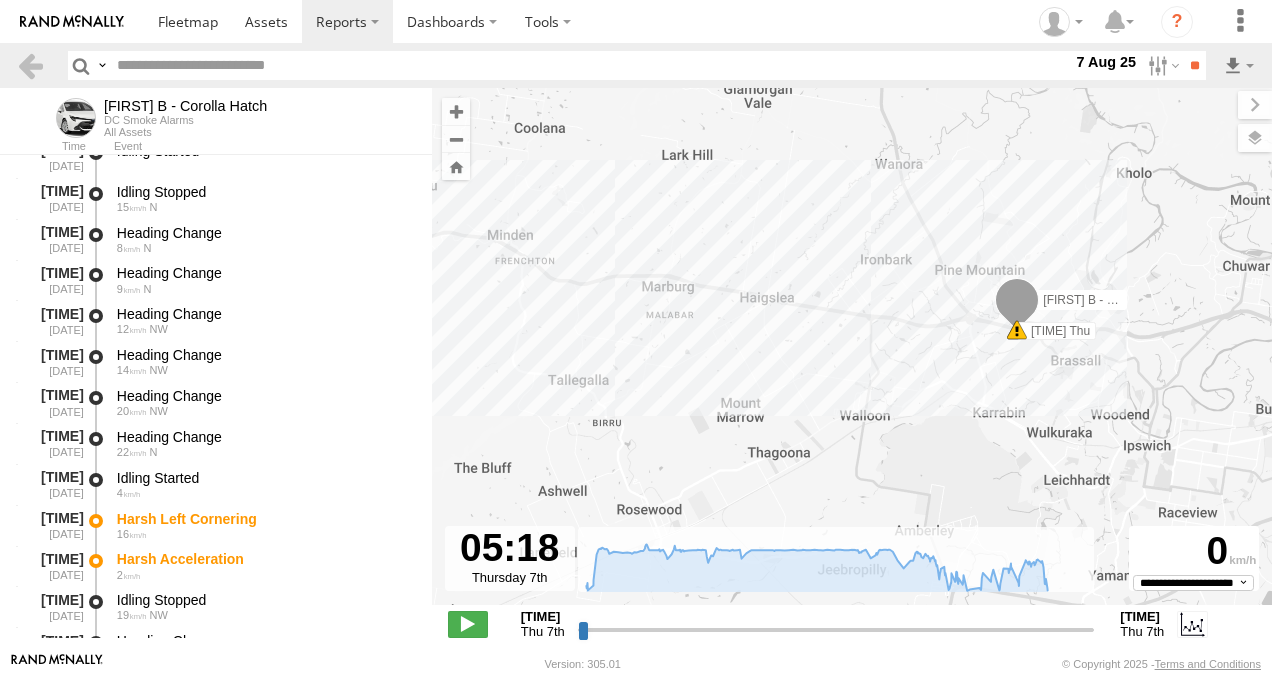 drag, startPoint x: 1091, startPoint y: 340, endPoint x: 999, endPoint y: 331, distance: 92.43917 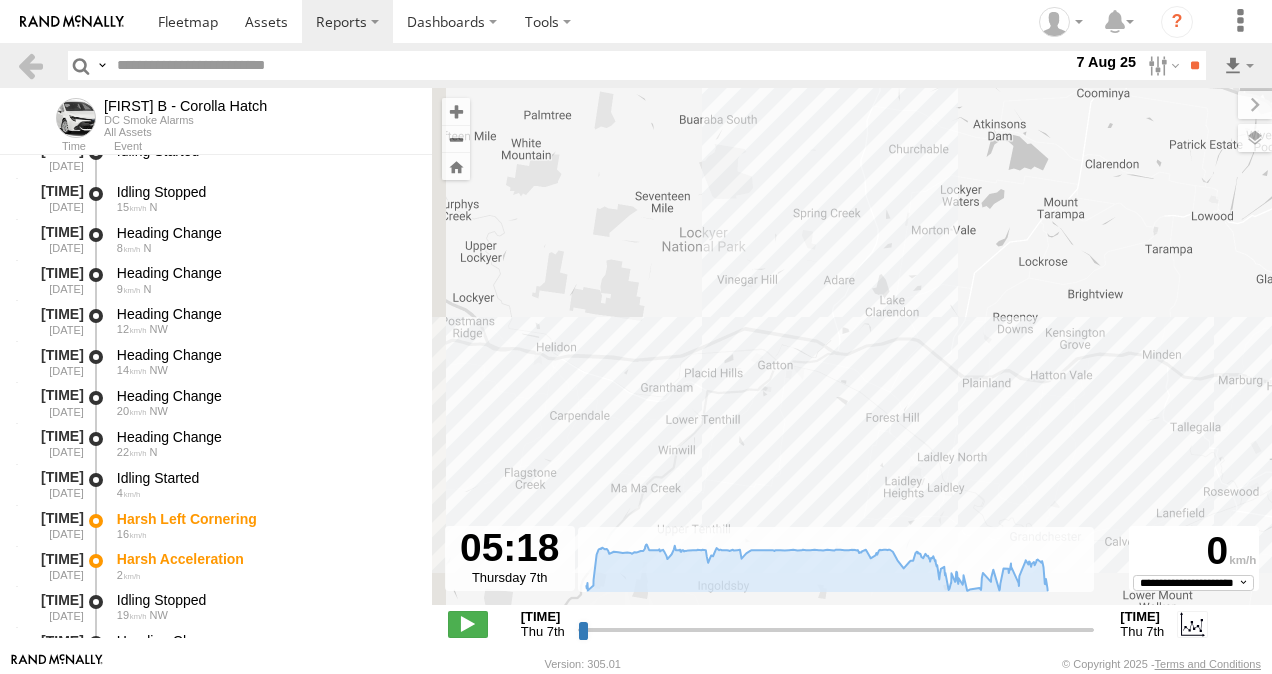 drag, startPoint x: 713, startPoint y: 388, endPoint x: 1115, endPoint y: 444, distance: 405.88174 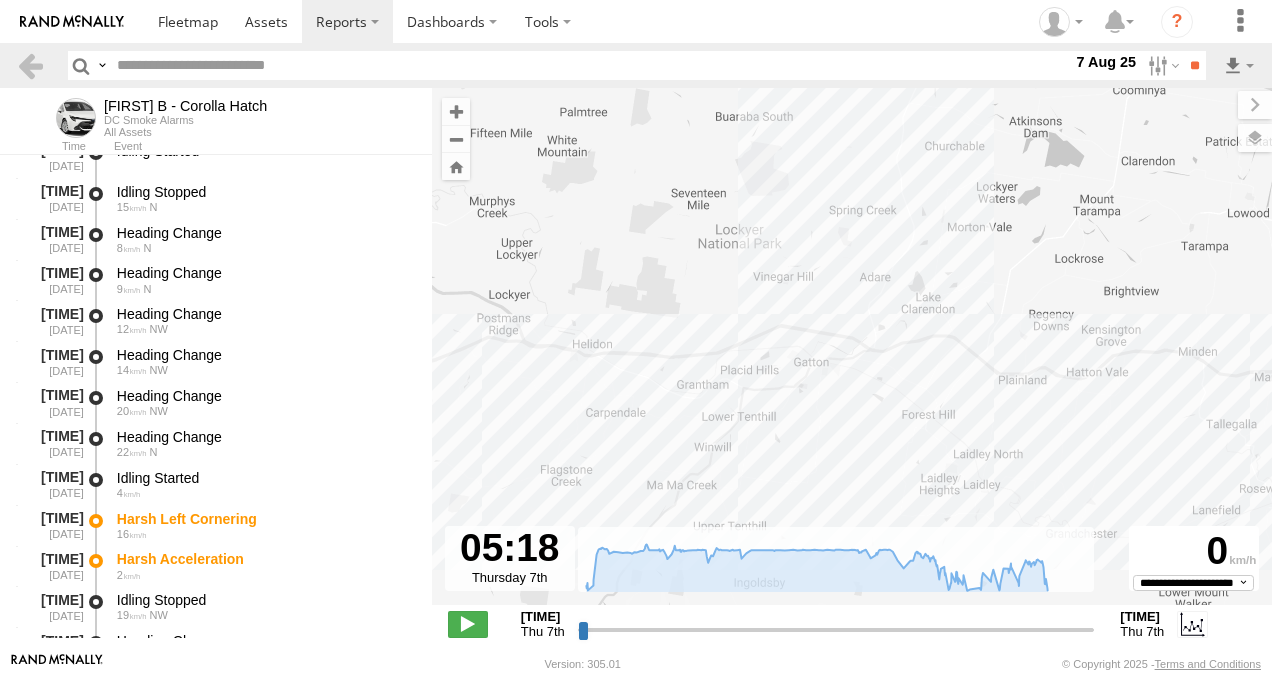 drag, startPoint x: 820, startPoint y: 460, endPoint x: 1157, endPoint y: 450, distance: 337.14835 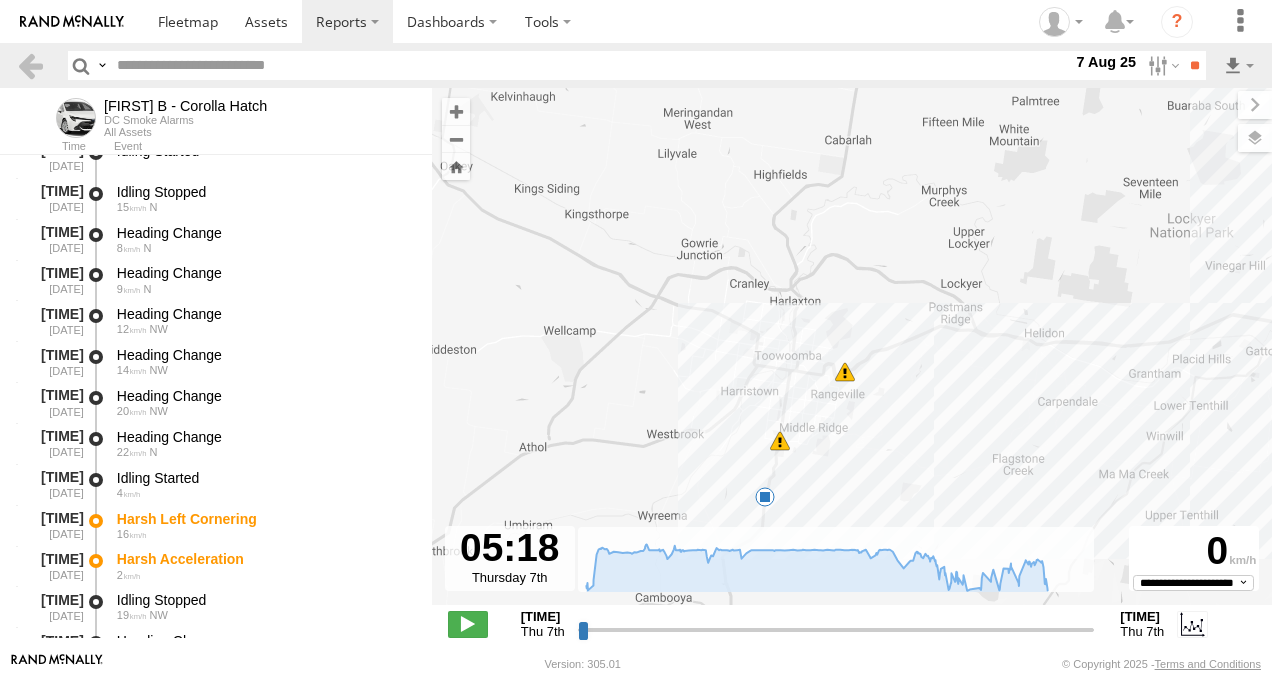 drag, startPoint x: 858, startPoint y: 458, endPoint x: 884, endPoint y: 452, distance: 26.683329 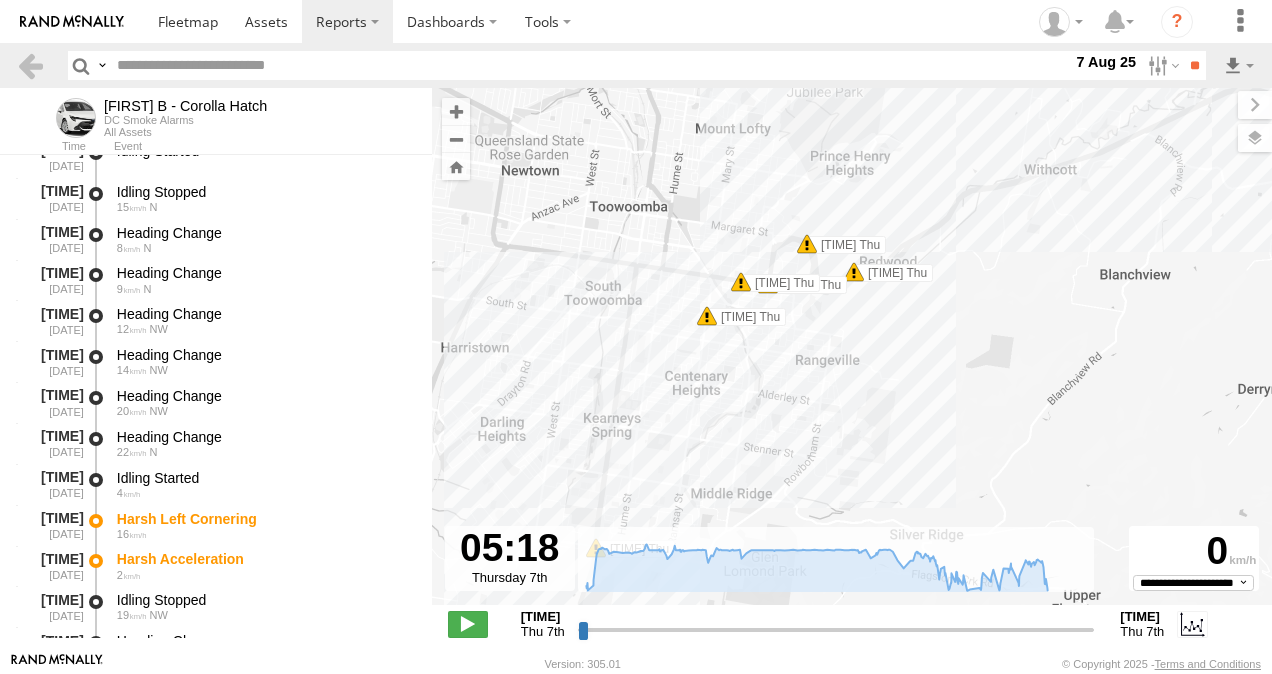 drag, startPoint x: 793, startPoint y: 340, endPoint x: 928, endPoint y: 444, distance: 170.4142 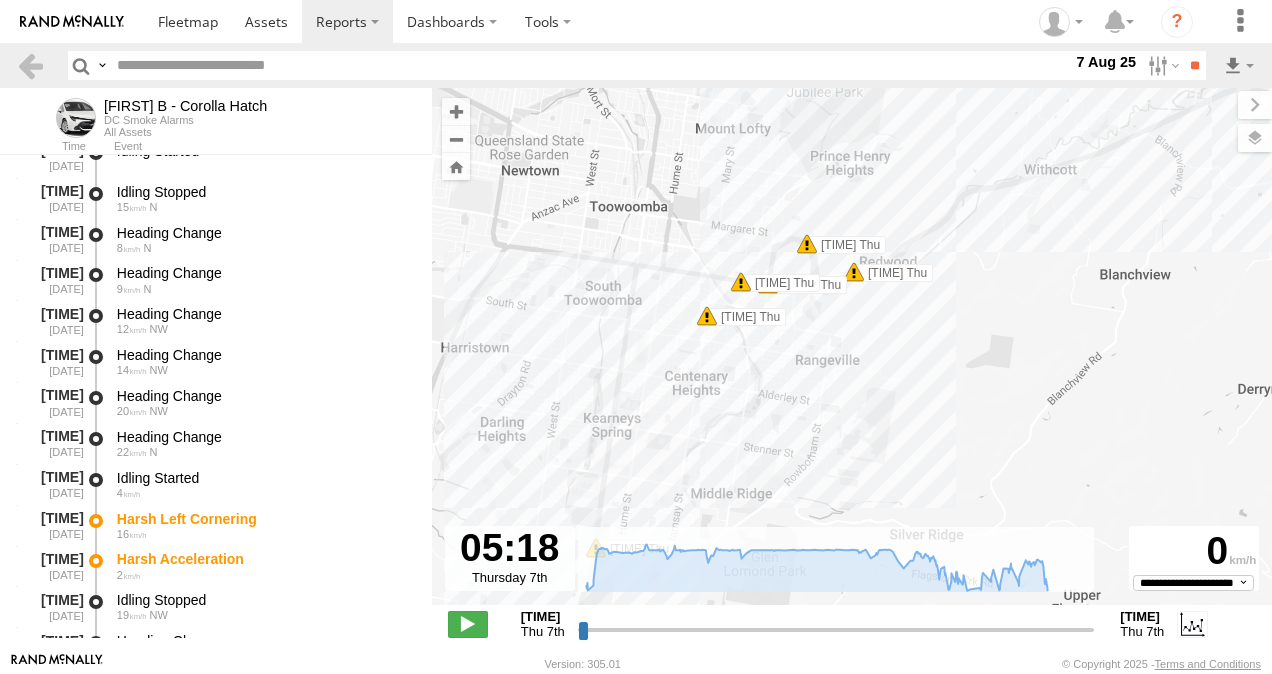 click at bounding box center (854, 272) 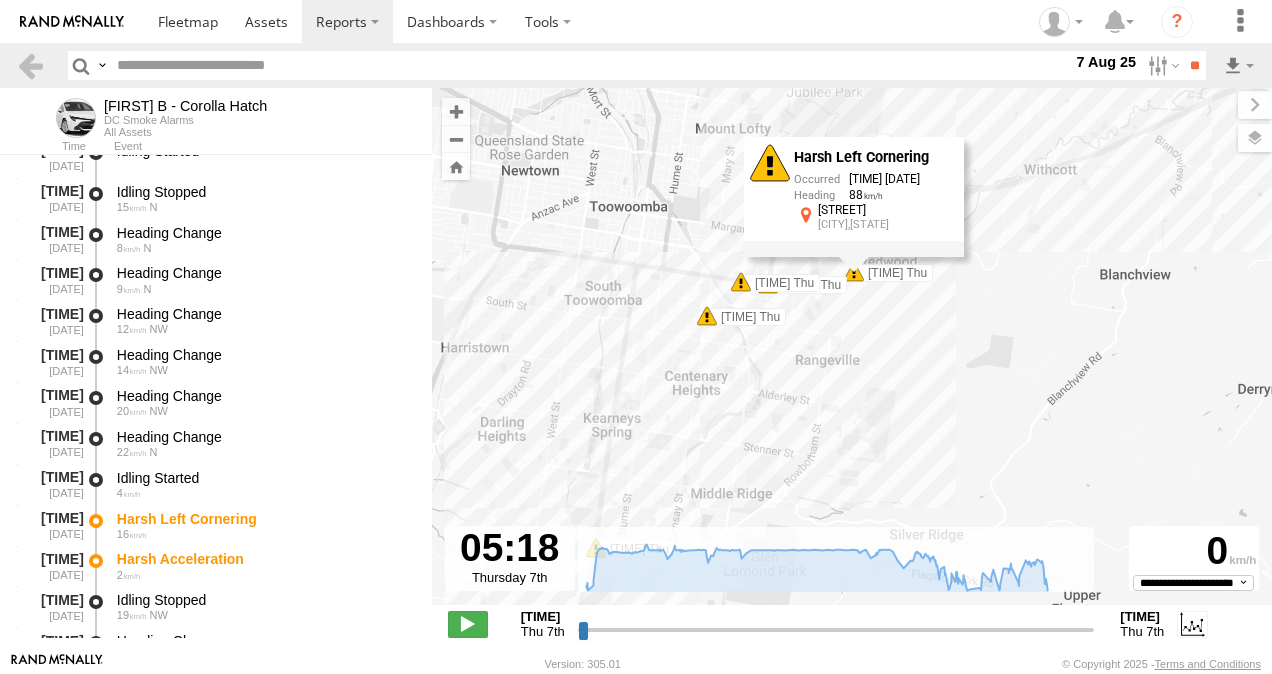 click on "Mitchell B - Corolla Hatch 05:20 Thu 05:20 Thu 06:22 Thu 06:18 Thu 06:05 Thu 06:06 Thu 06:08 Thu 06:09 Thu 06:10 Thu Harsh Left Cornering 06:05 07/08/2025 88 Toowoomba Connection Rd Redwood,QLD" at bounding box center [852, 357] 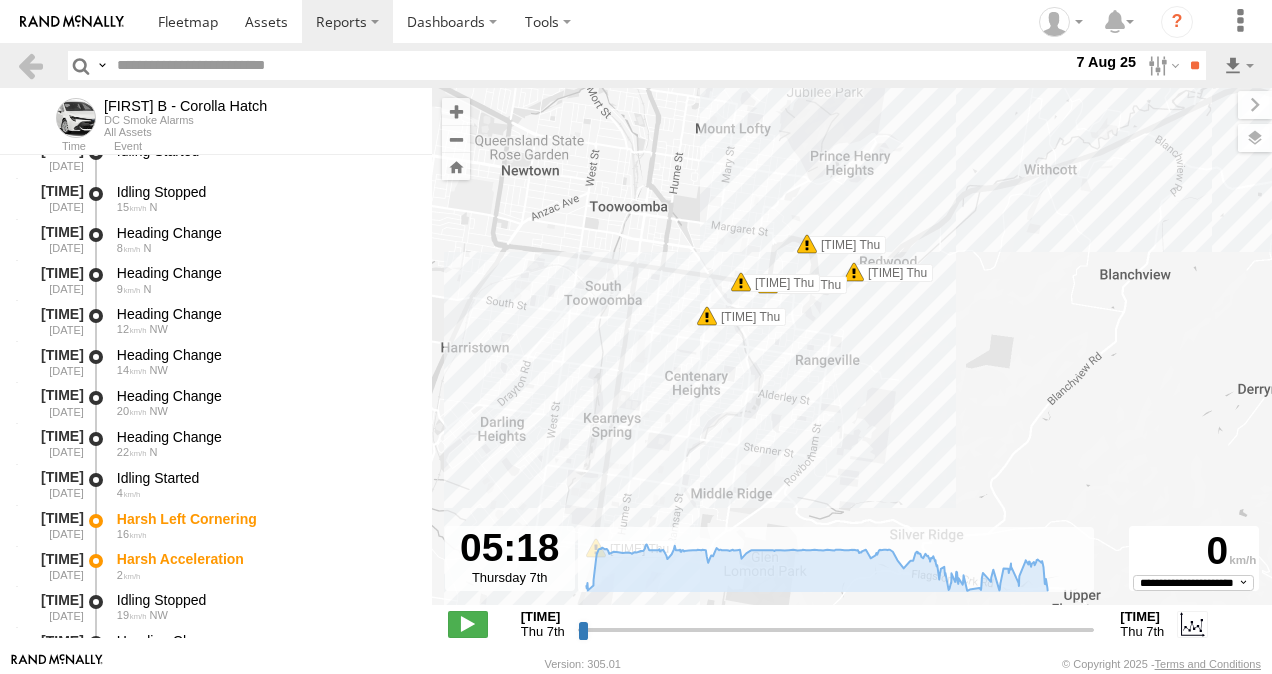click at bounding box center [807, 244] 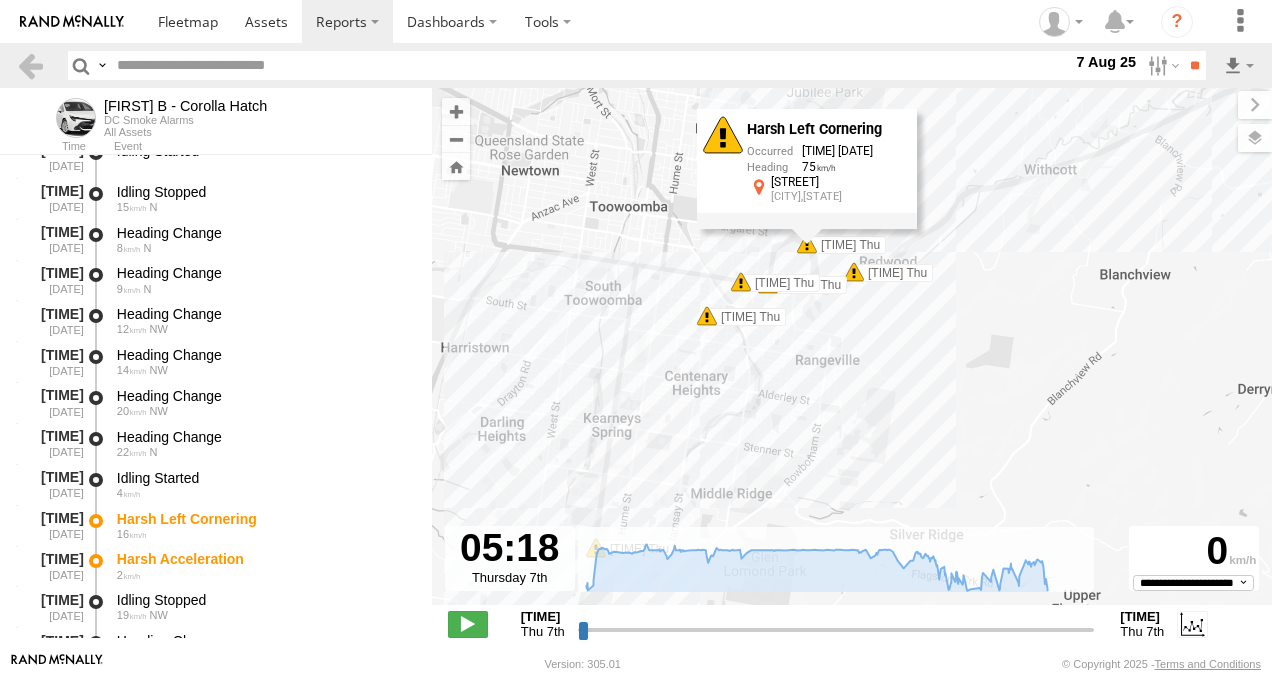 click at bounding box center [741, 282] 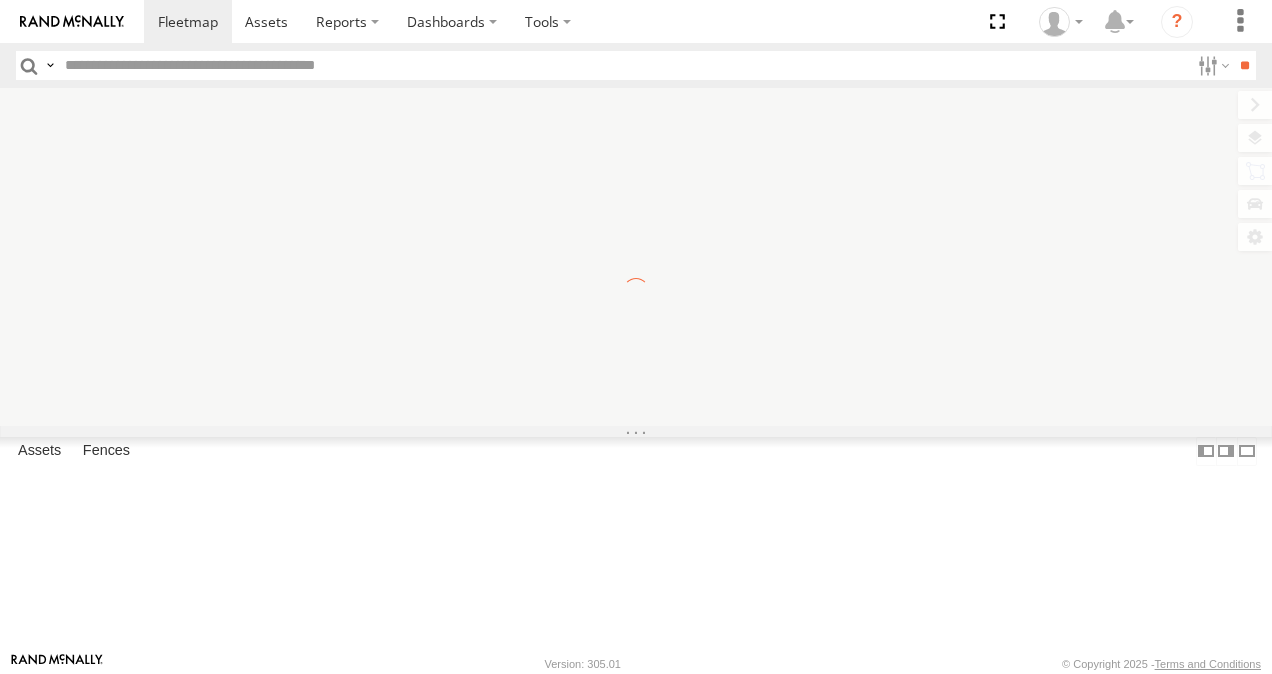 scroll, scrollTop: 0, scrollLeft: 0, axis: both 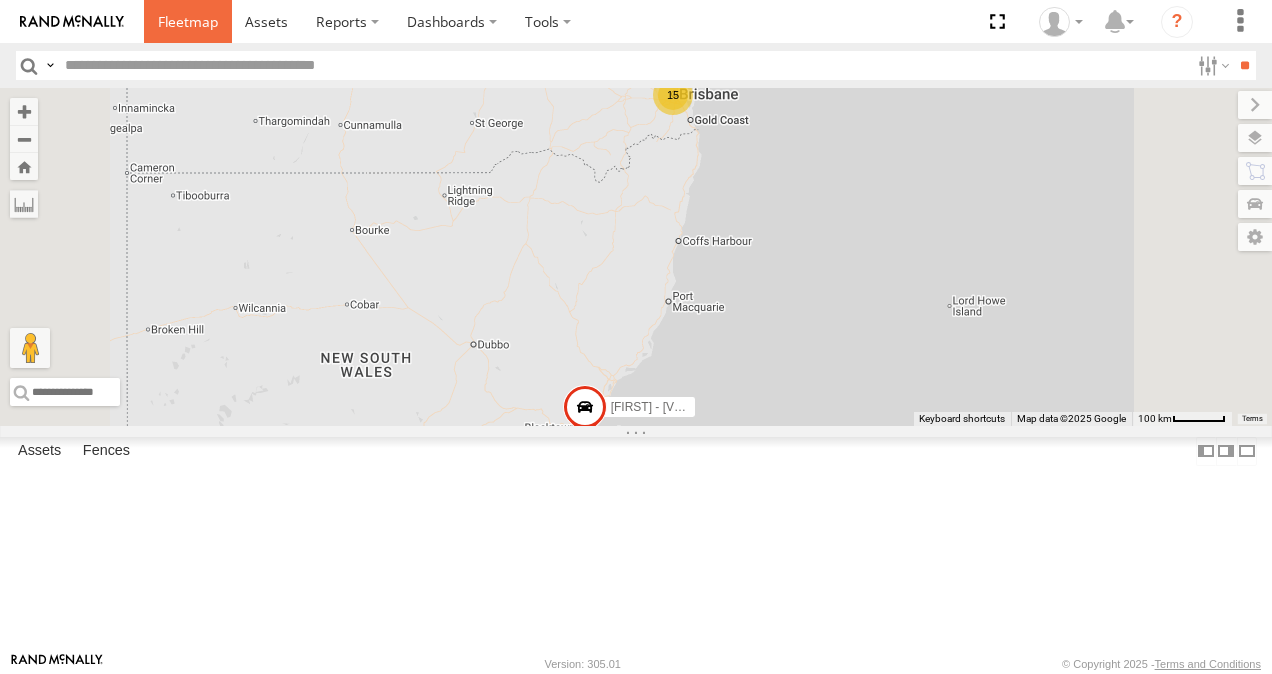 click at bounding box center [188, 21] 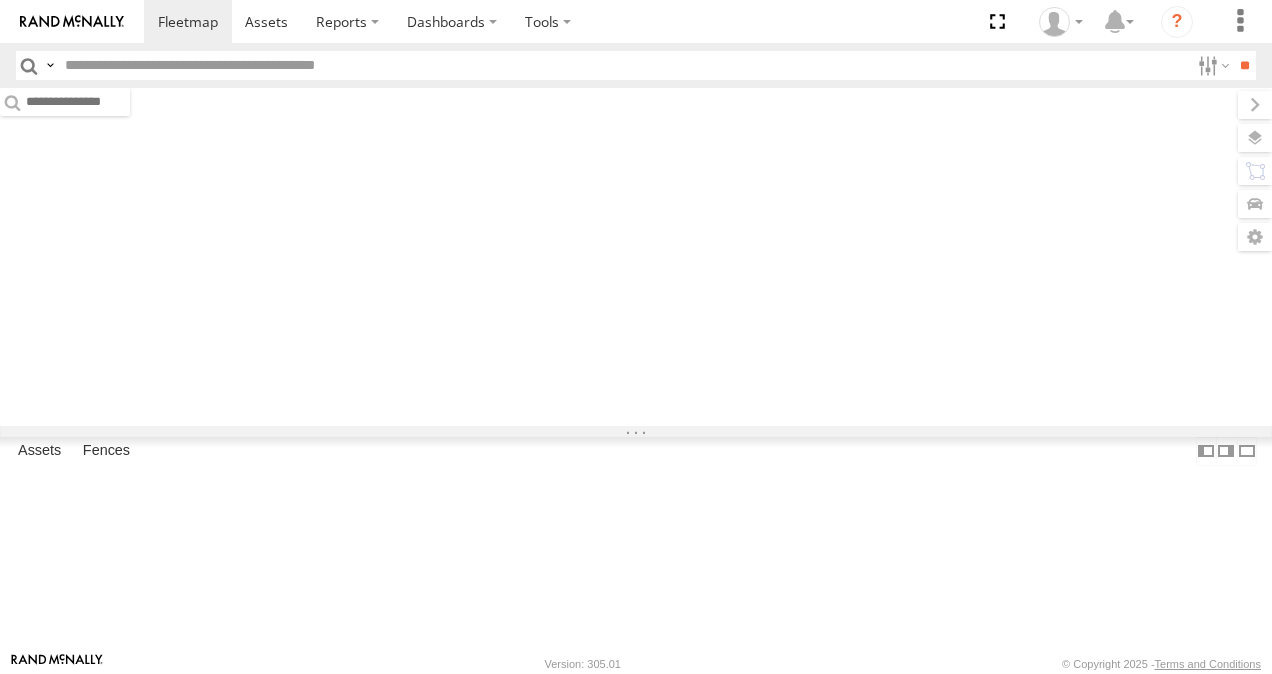 scroll, scrollTop: 0, scrollLeft: 0, axis: both 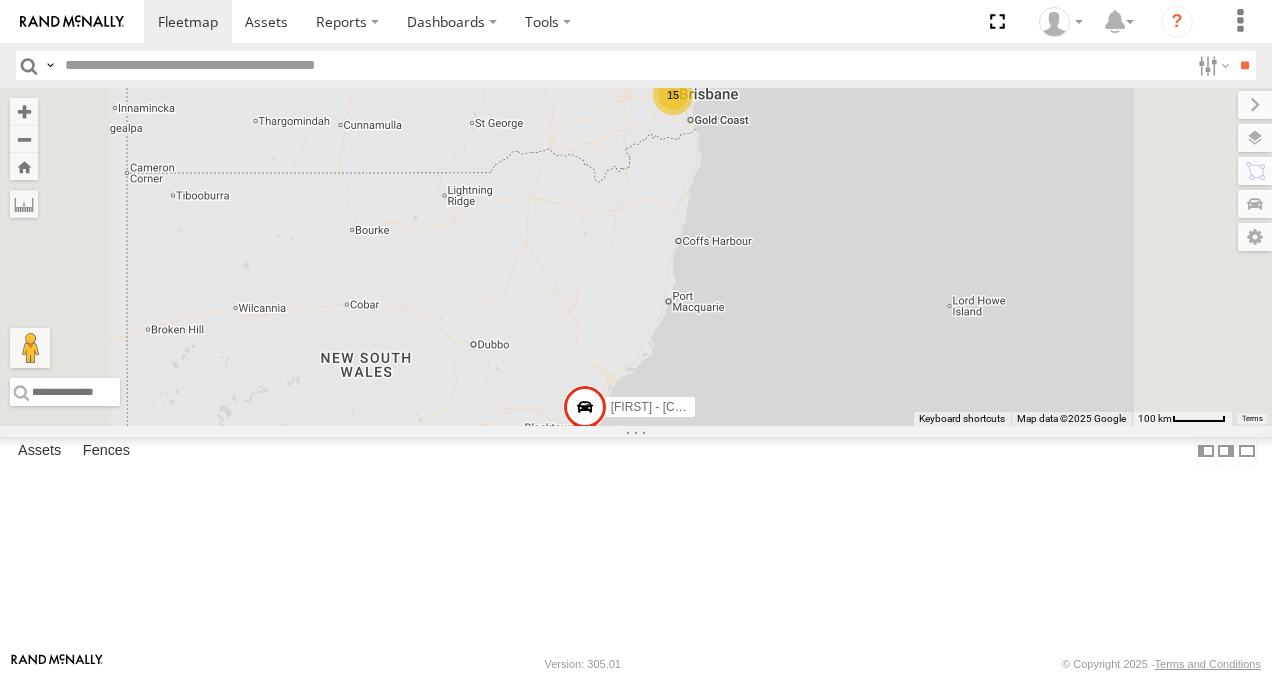 click at bounding box center [0, 0] 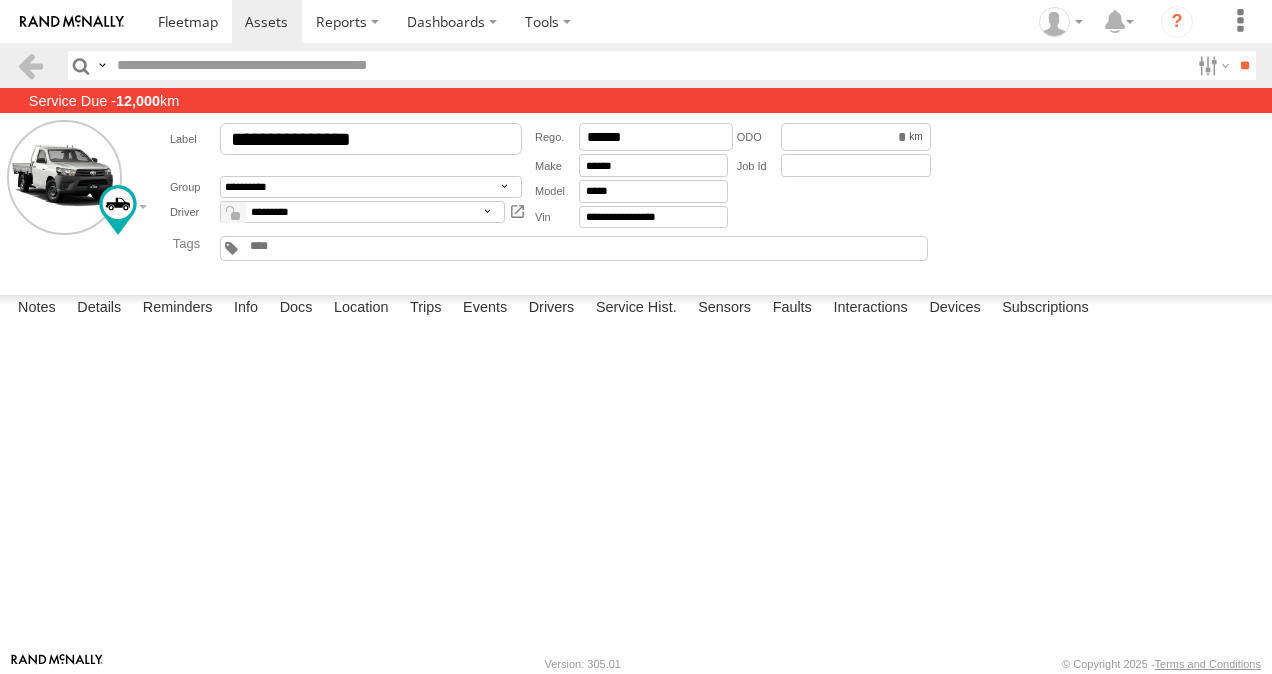 scroll, scrollTop: 0, scrollLeft: 0, axis: both 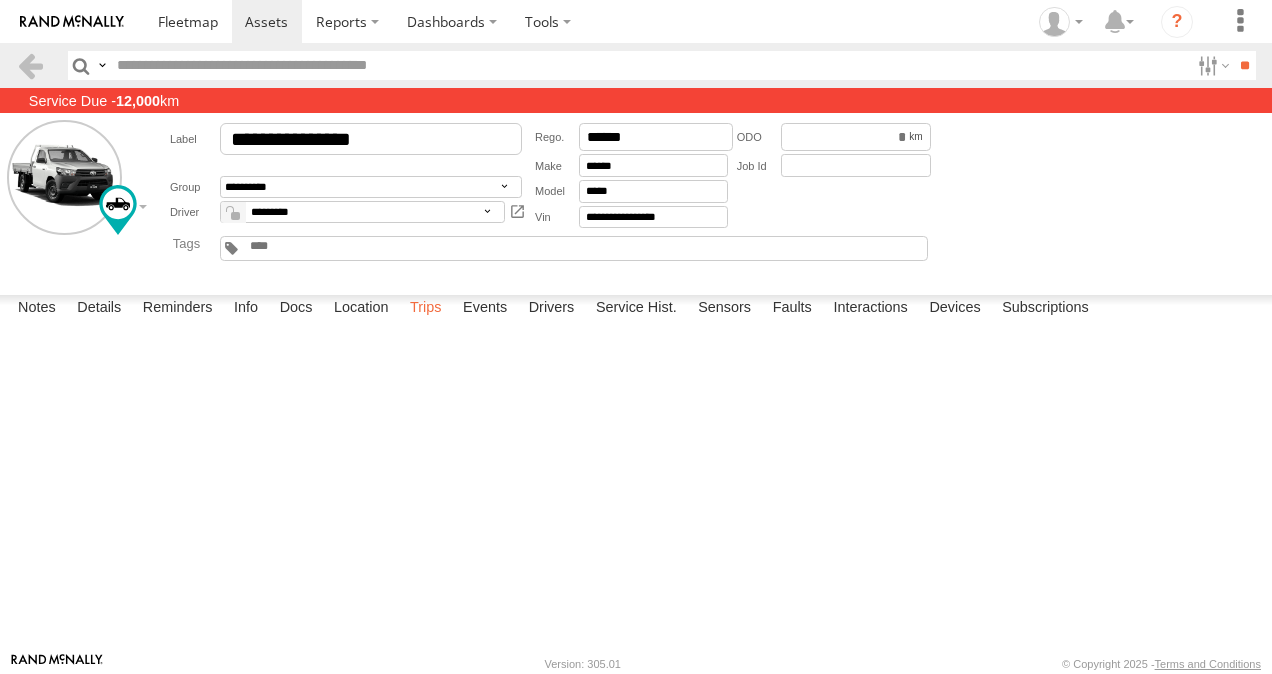 click on "Trips" at bounding box center (426, 309) 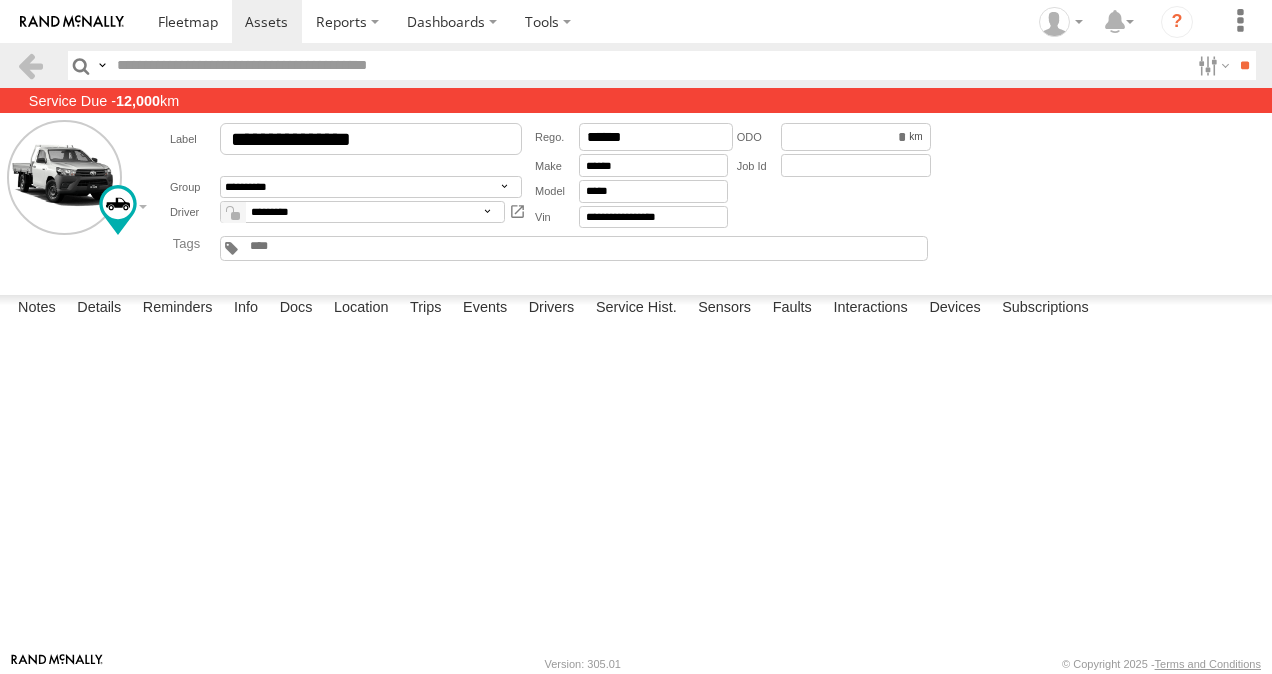scroll, scrollTop: 5032, scrollLeft: 0, axis: vertical 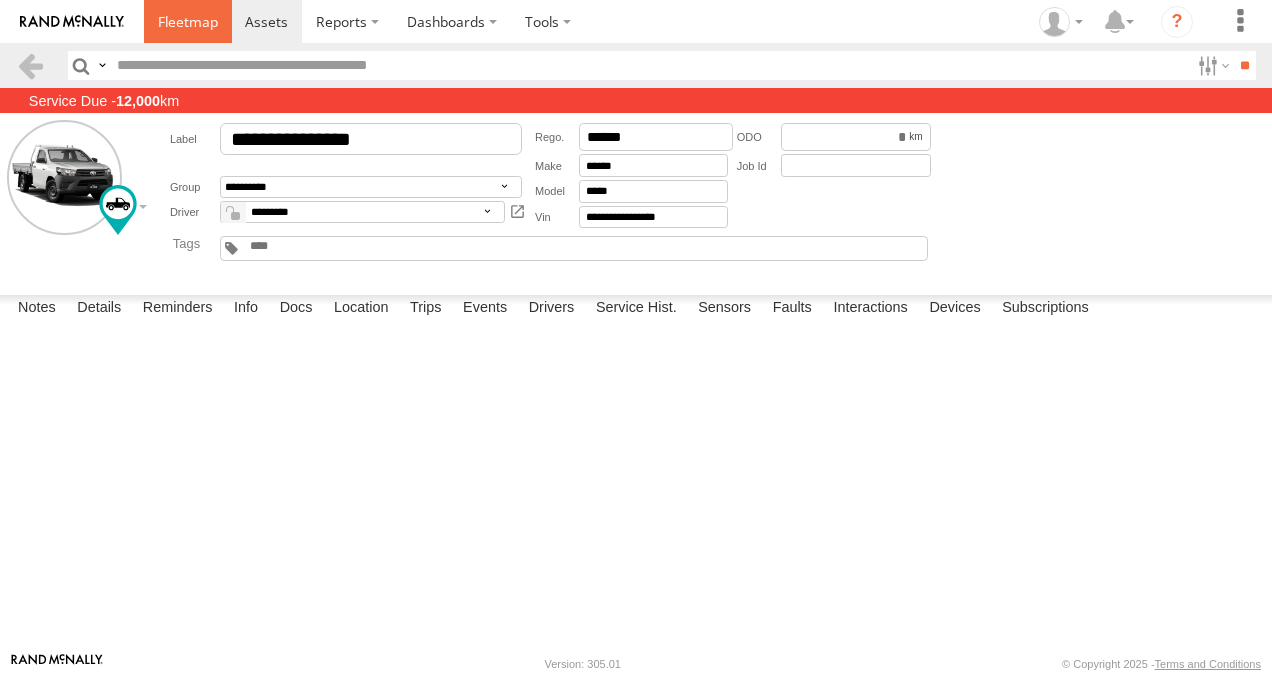 click at bounding box center [188, 21] 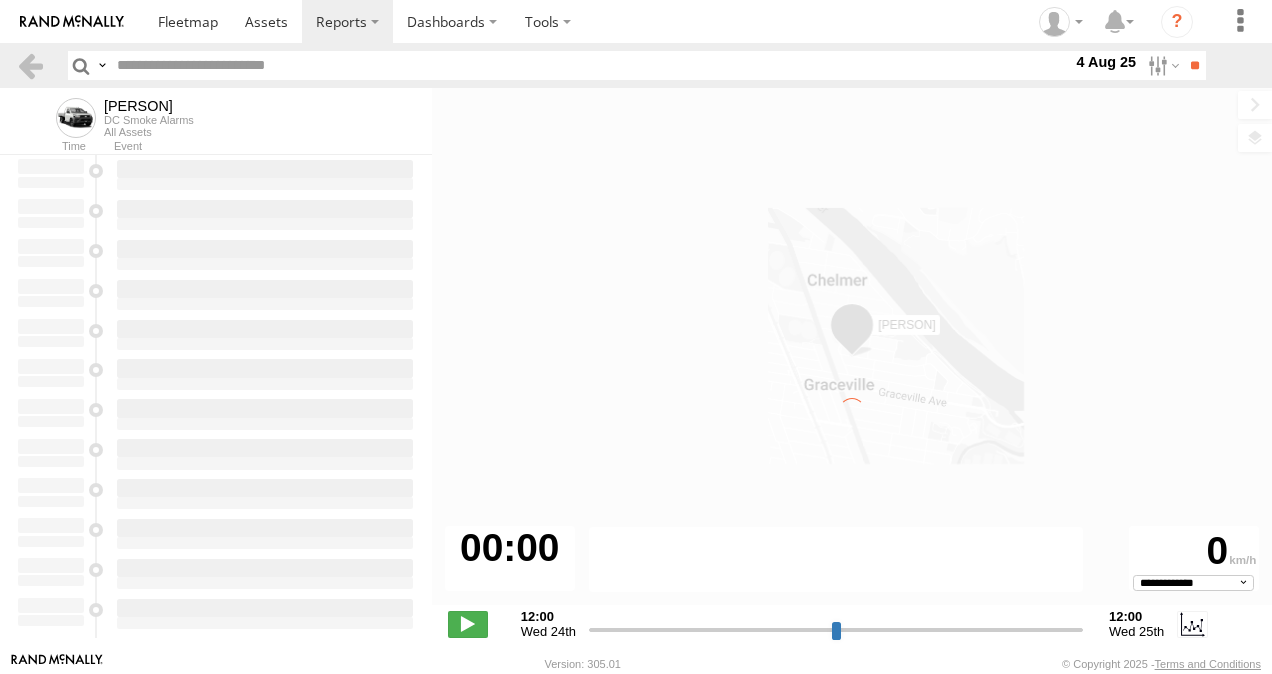 scroll, scrollTop: 0, scrollLeft: 0, axis: both 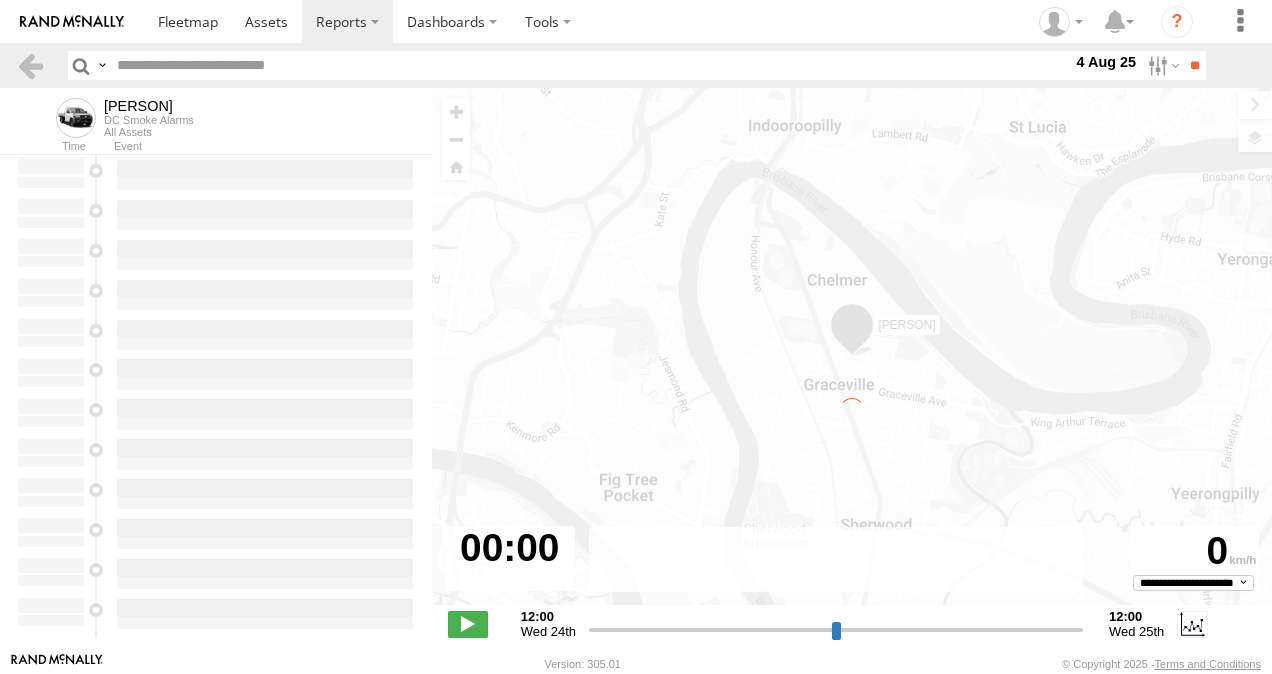 type on "**********" 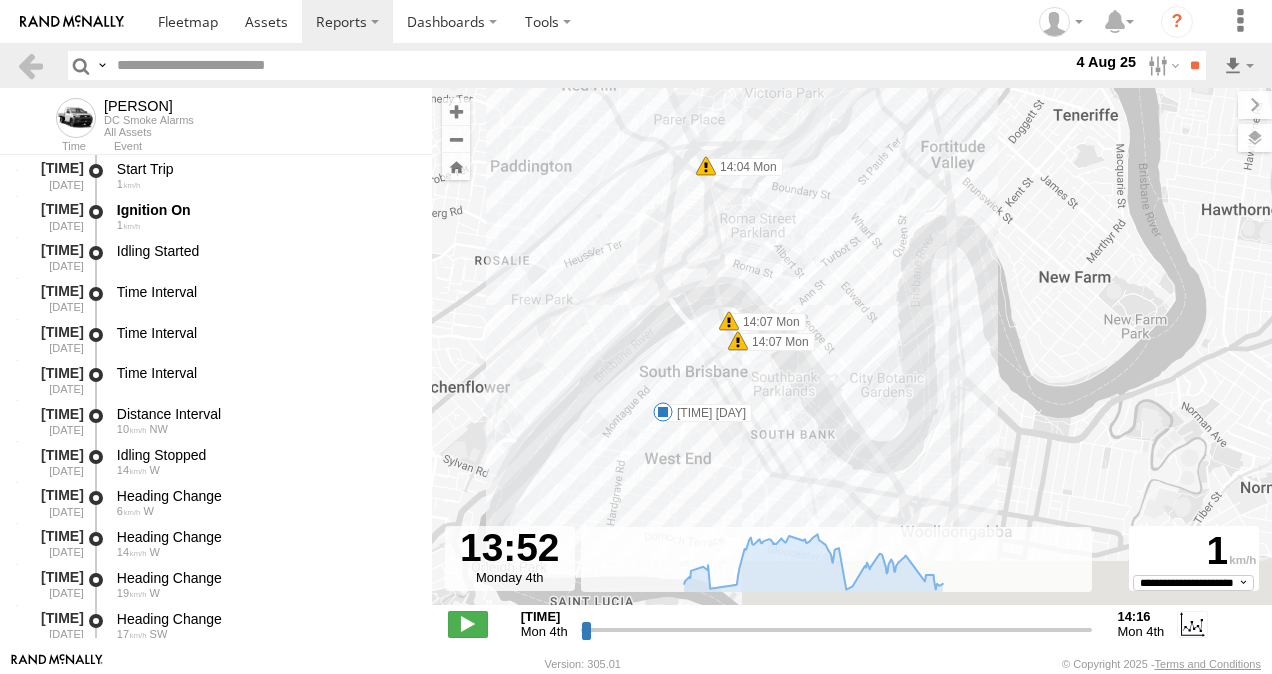 drag, startPoint x: 791, startPoint y: 476, endPoint x: 820, endPoint y: 326, distance: 152.77762 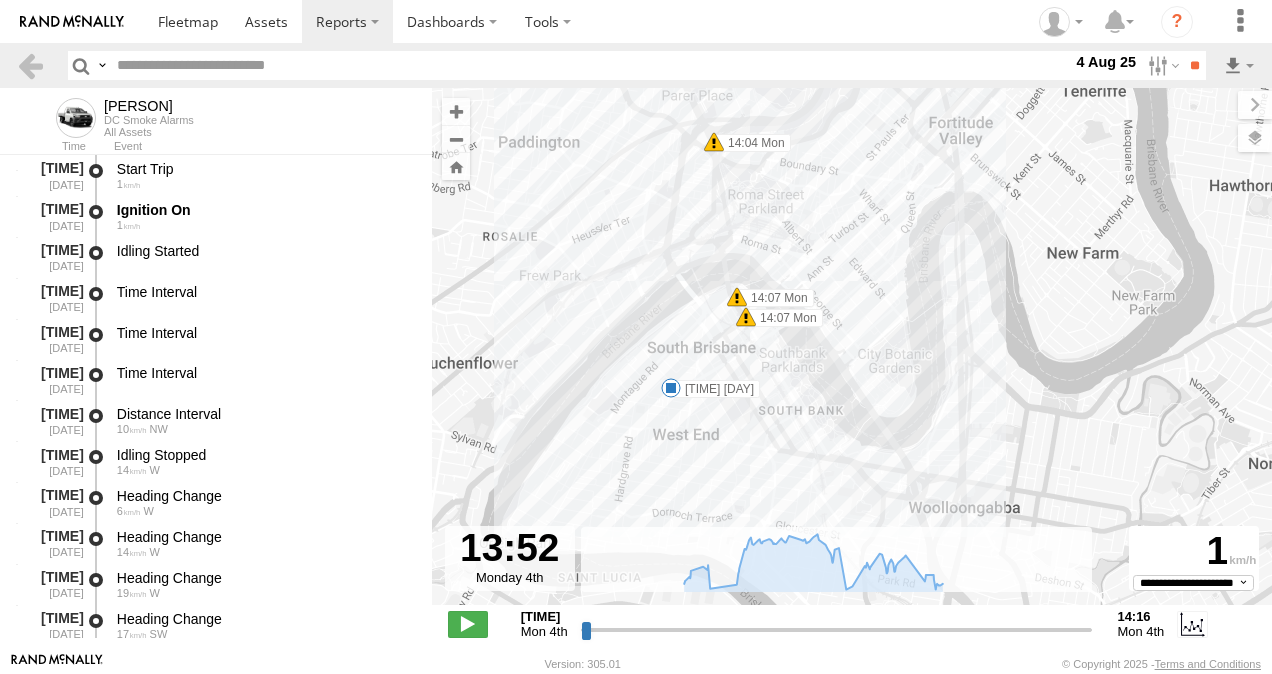 click at bounding box center [671, 388] 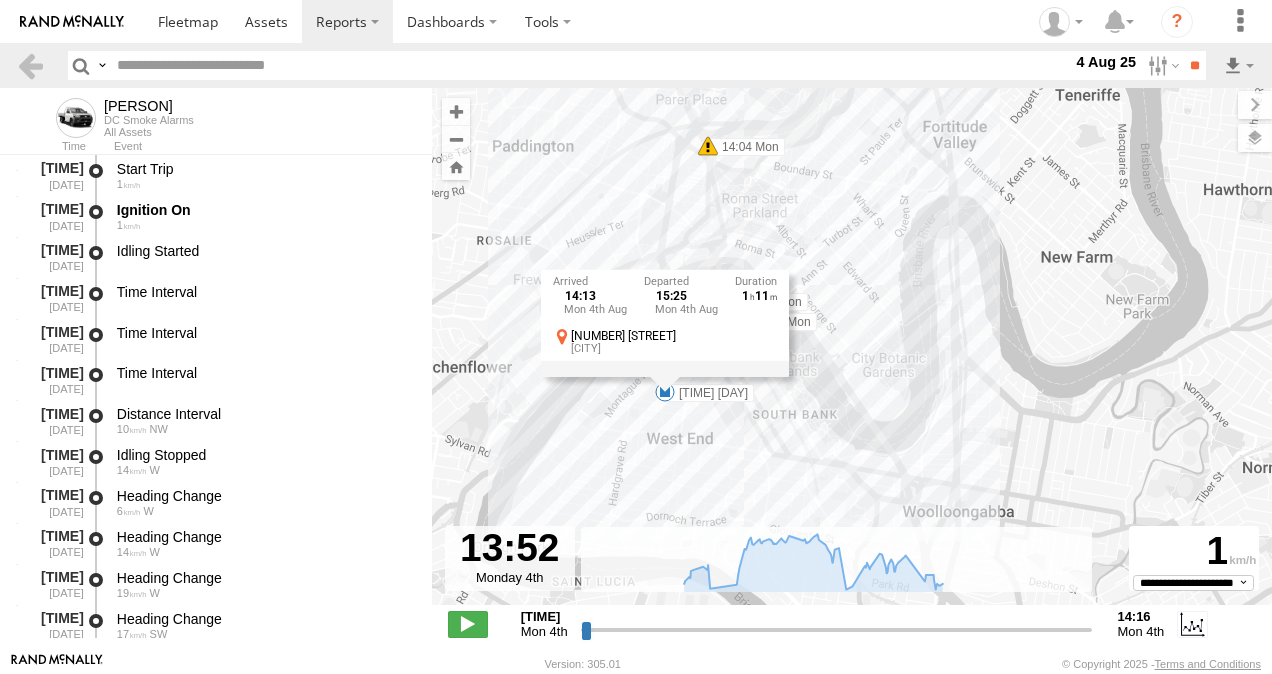 click on "[PERSON] - 017IP4 [TIME] [DAY] [TIME] [DAY] [TIME] [DAY] [TIME] [DAY] [TIME] [DAY] [TIME] [DAY] [DATE] [TIME] [DAY] [DATE] [NUMBER] [STREET] [CITY]" at bounding box center [852, 357] 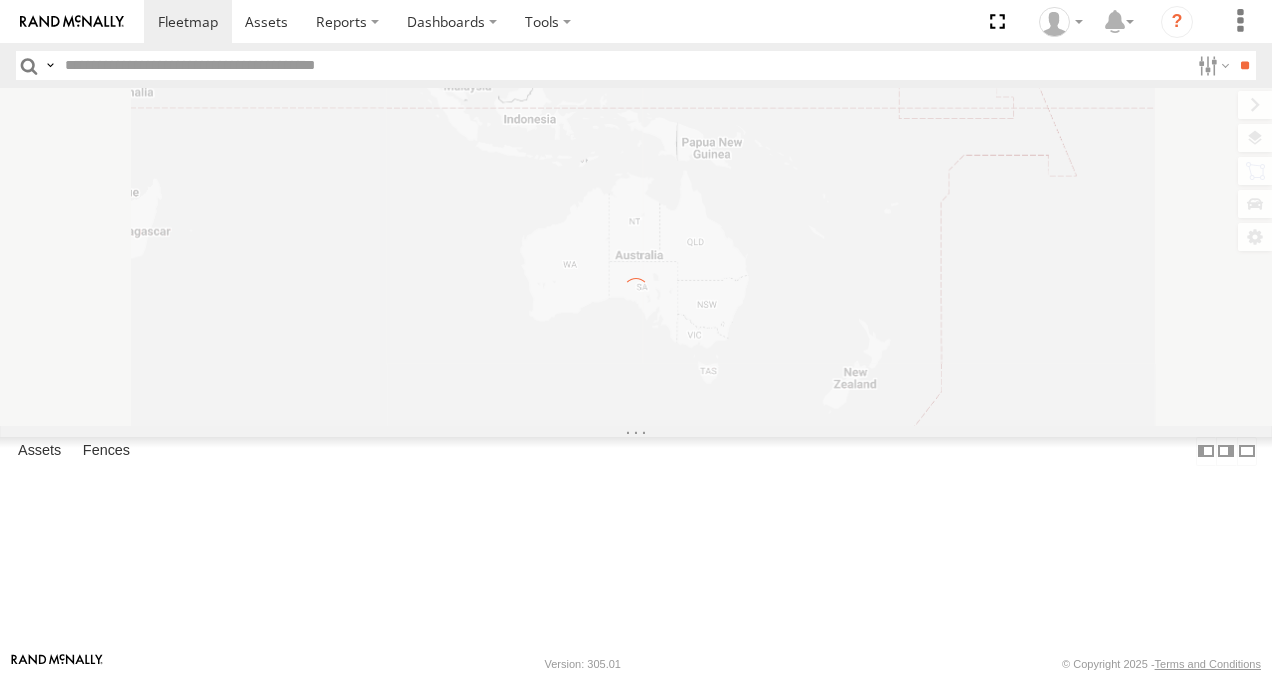 scroll, scrollTop: 0, scrollLeft: 0, axis: both 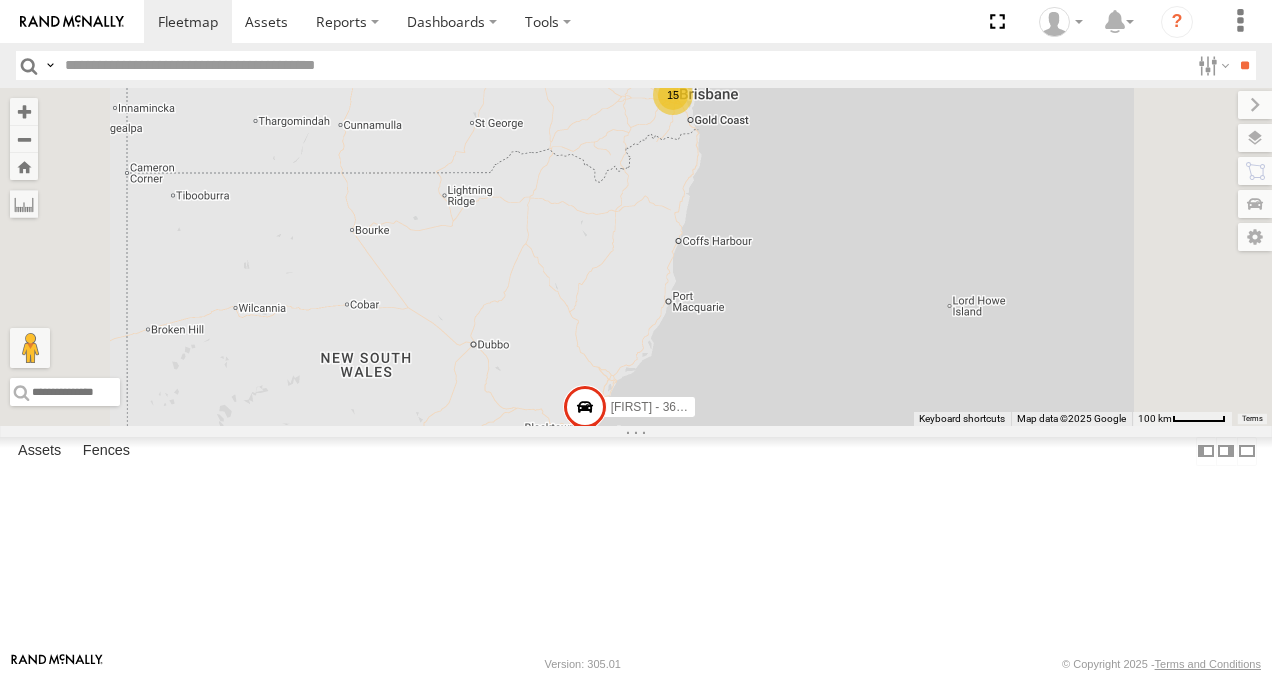 click at bounding box center (0, 0) 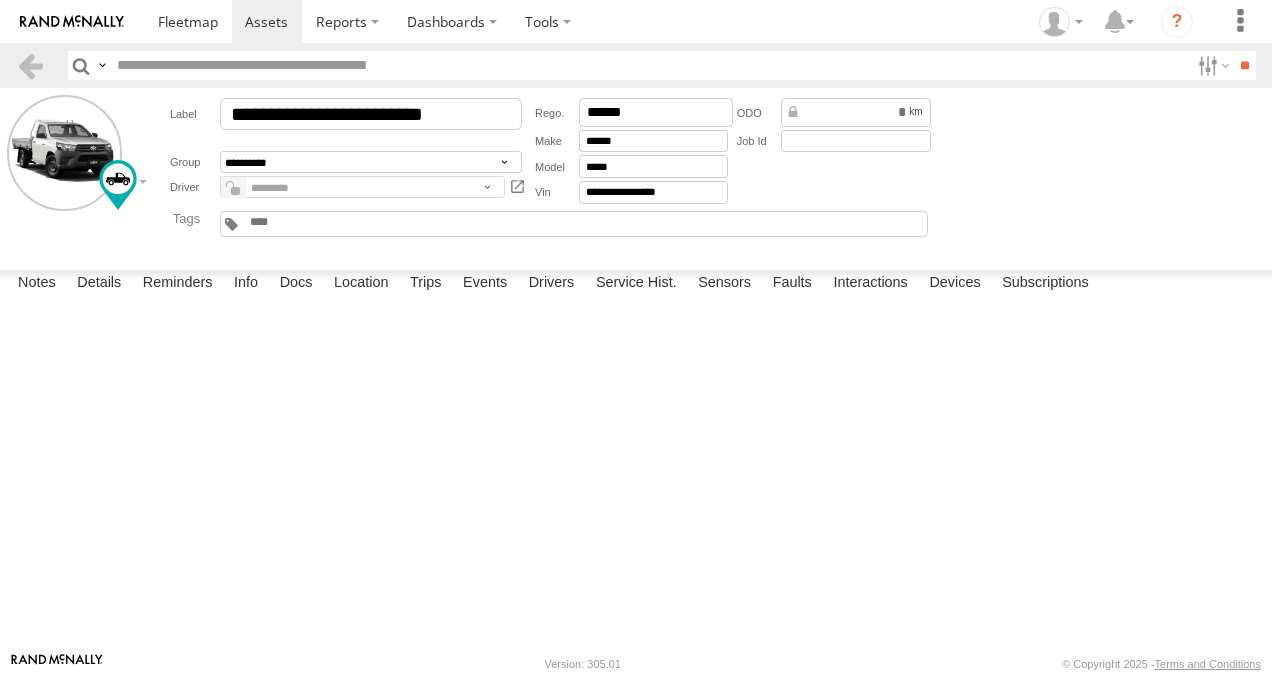 scroll, scrollTop: 0, scrollLeft: 0, axis: both 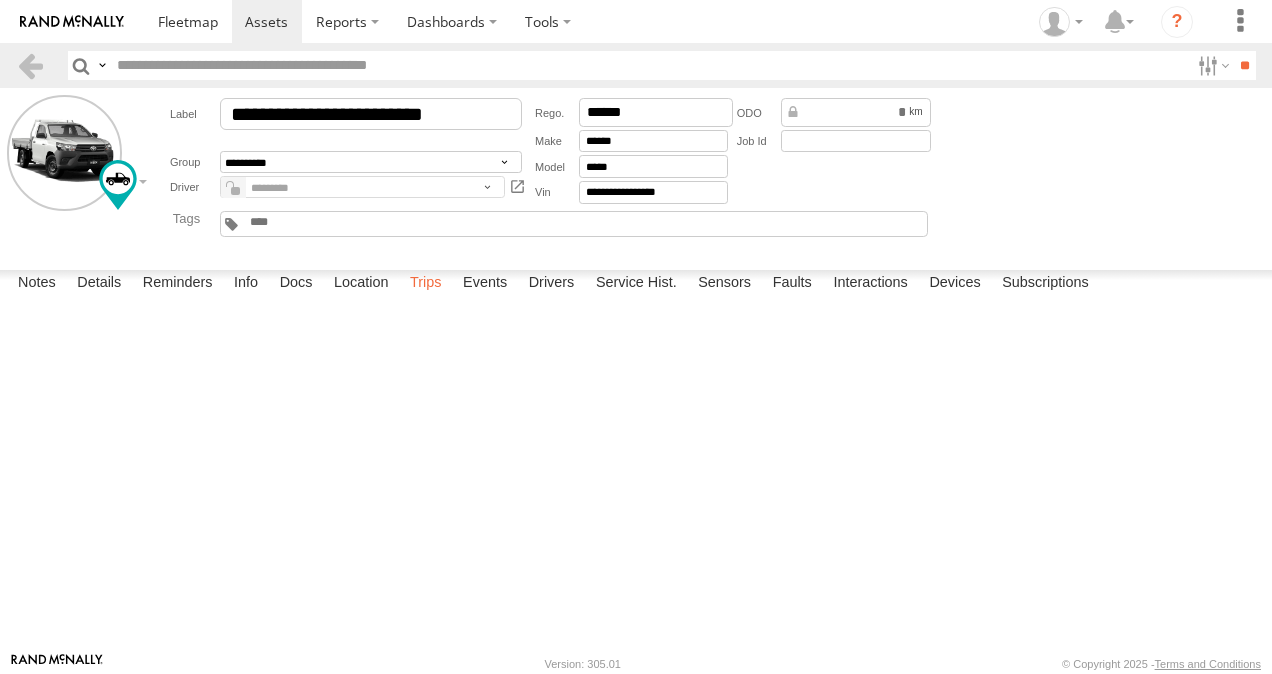 click on "Trips" at bounding box center (426, 284) 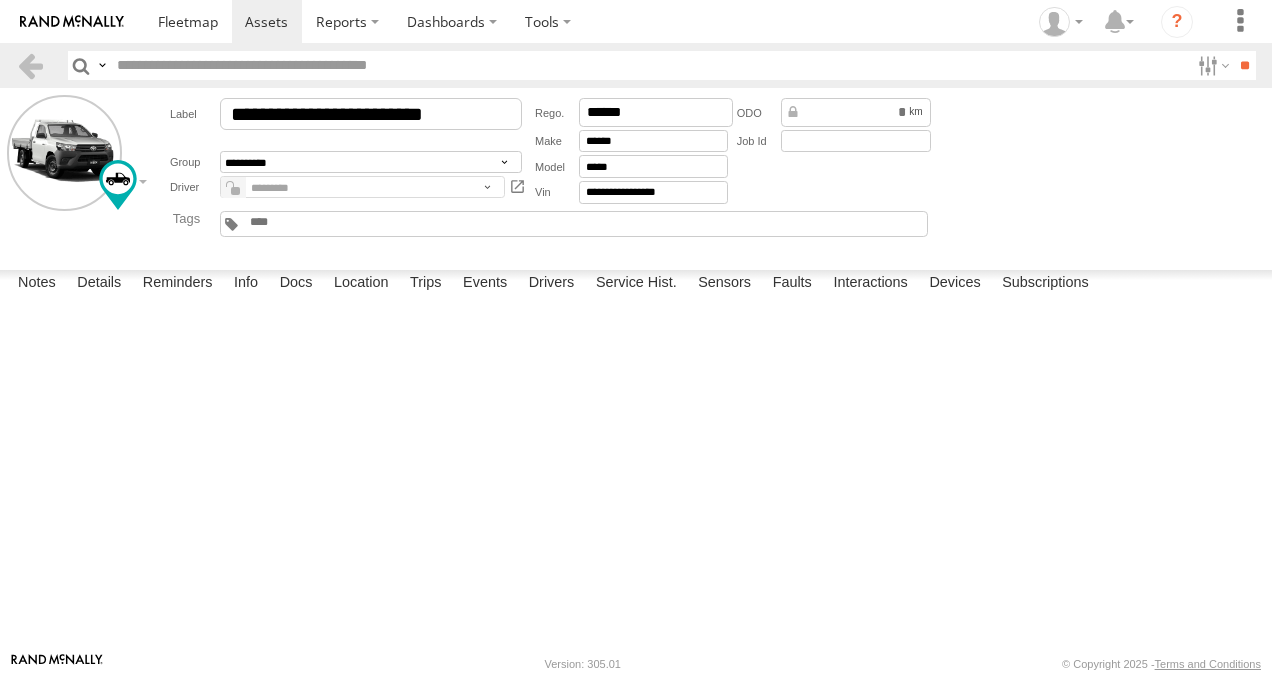 scroll, scrollTop: 4200, scrollLeft: 0, axis: vertical 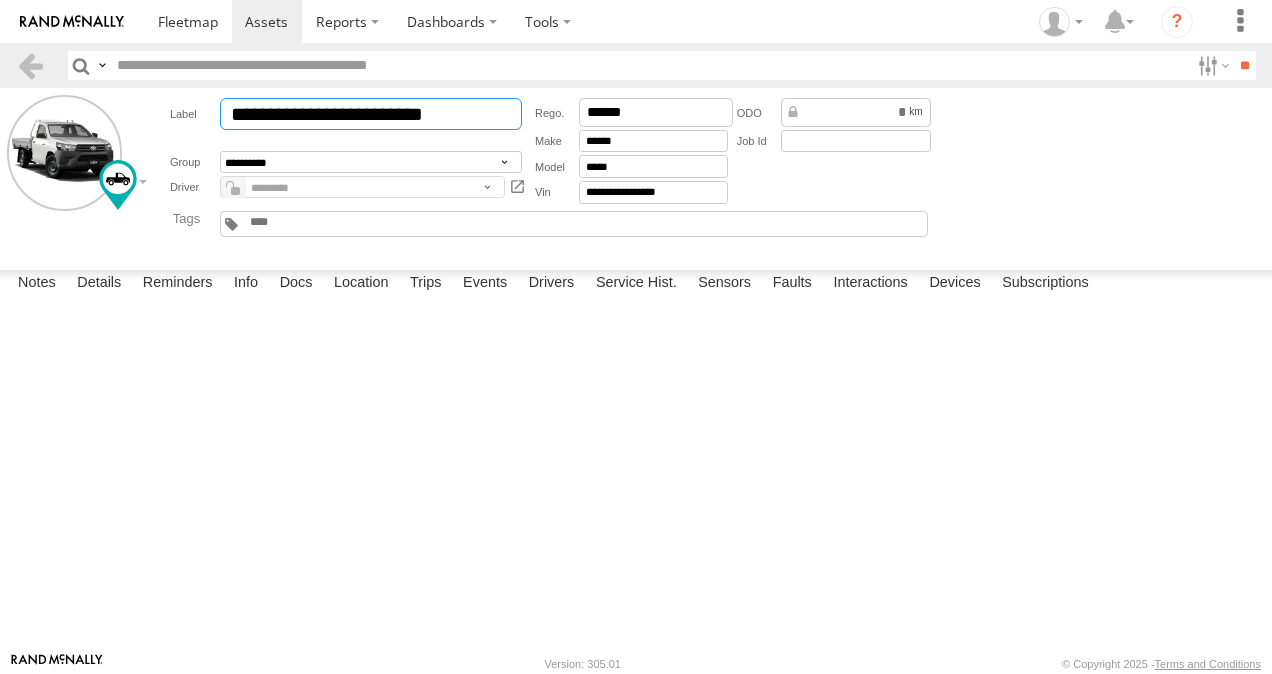 click on "**********" at bounding box center (371, 114) 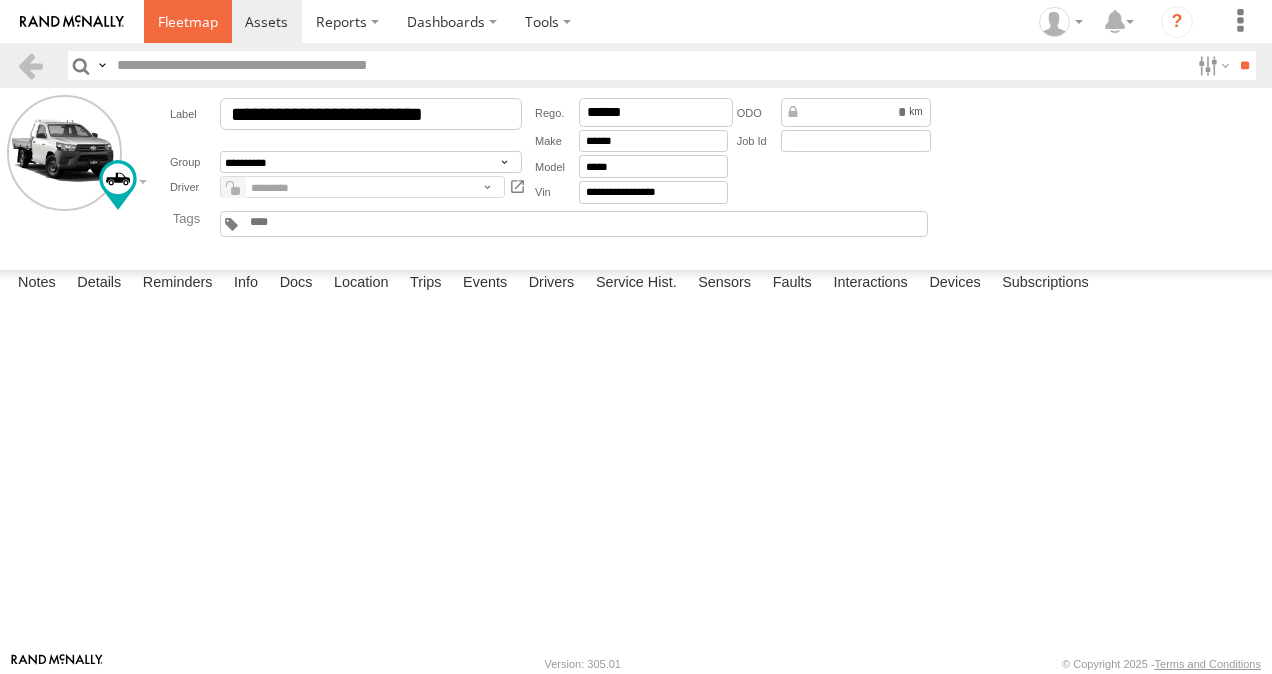 click at bounding box center [188, 21] 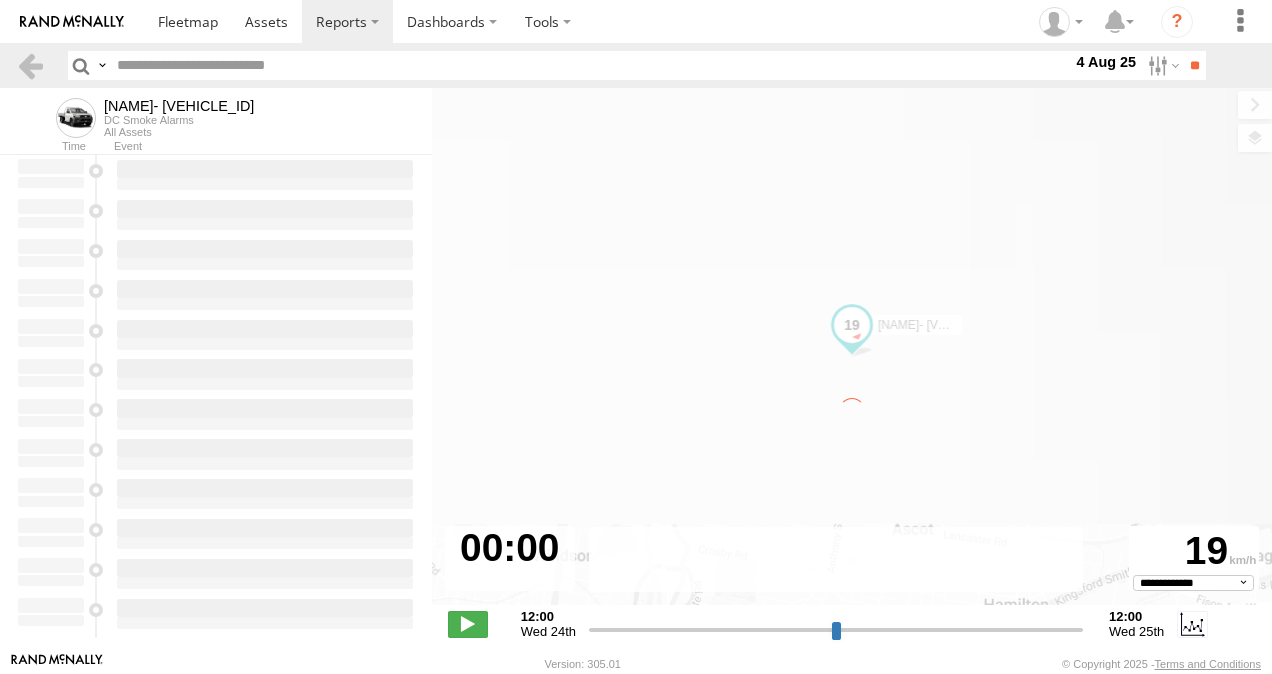 scroll, scrollTop: 0, scrollLeft: 0, axis: both 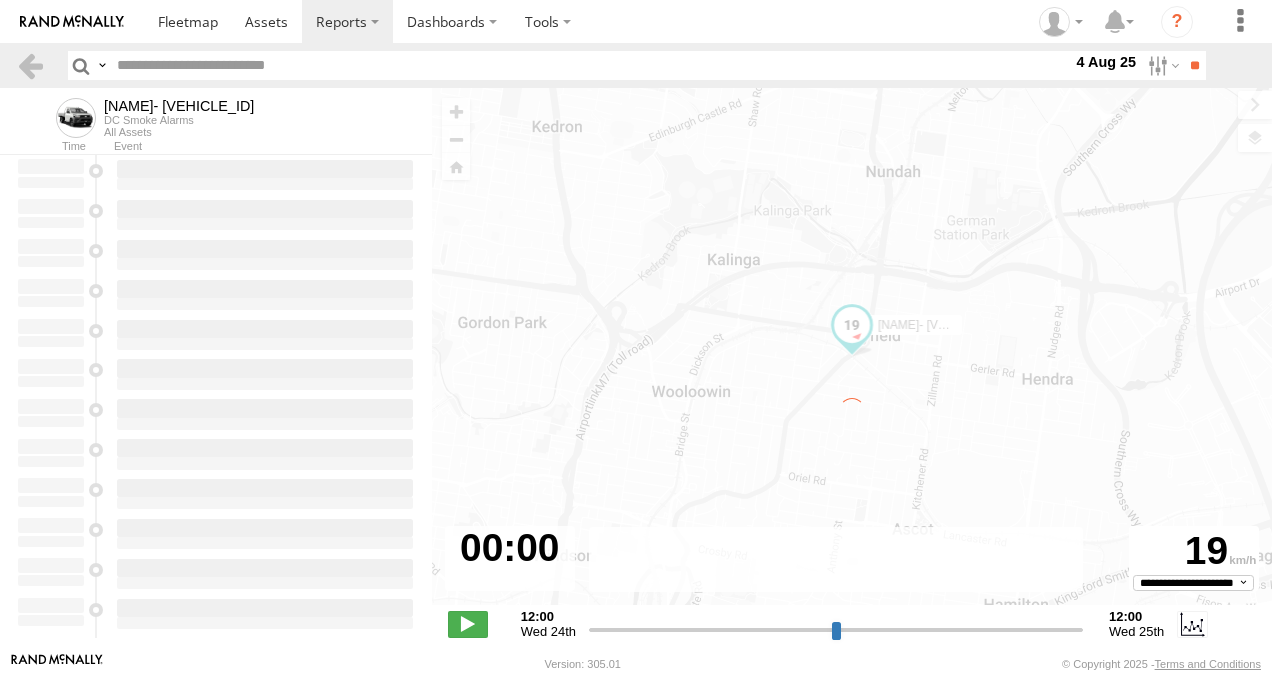 type on "**********" 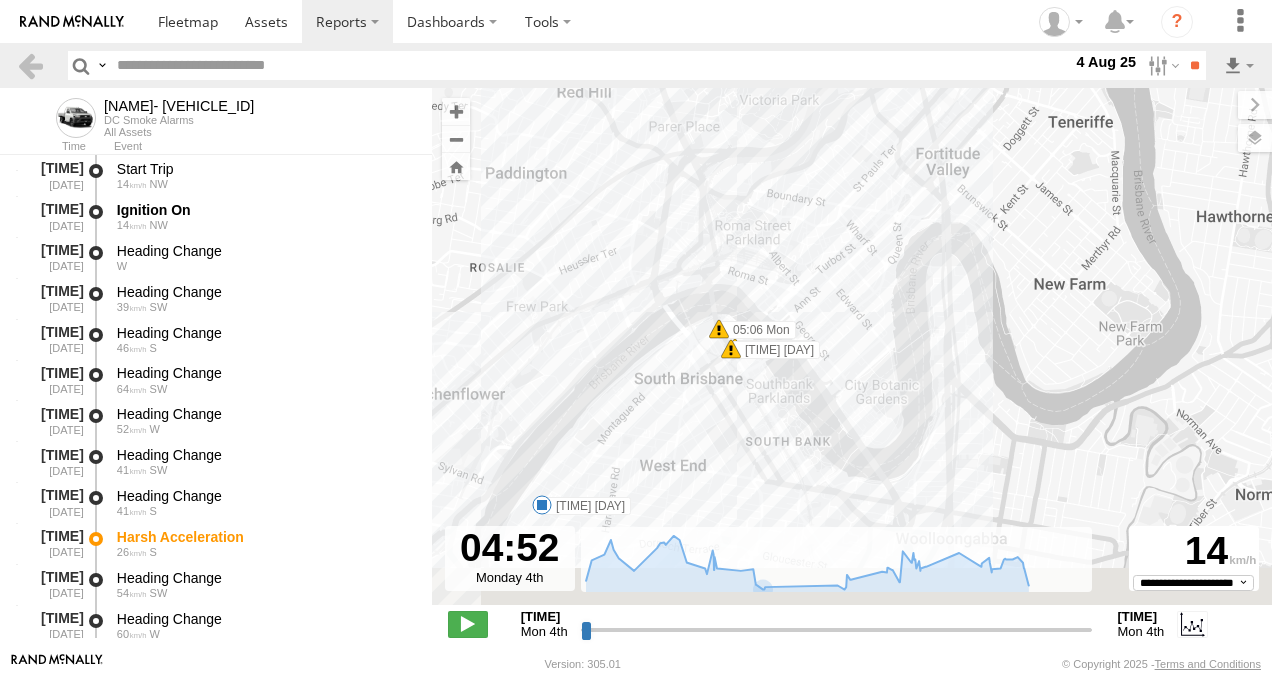 drag, startPoint x: 835, startPoint y: 453, endPoint x: 908, endPoint y: 143, distance: 318.4792 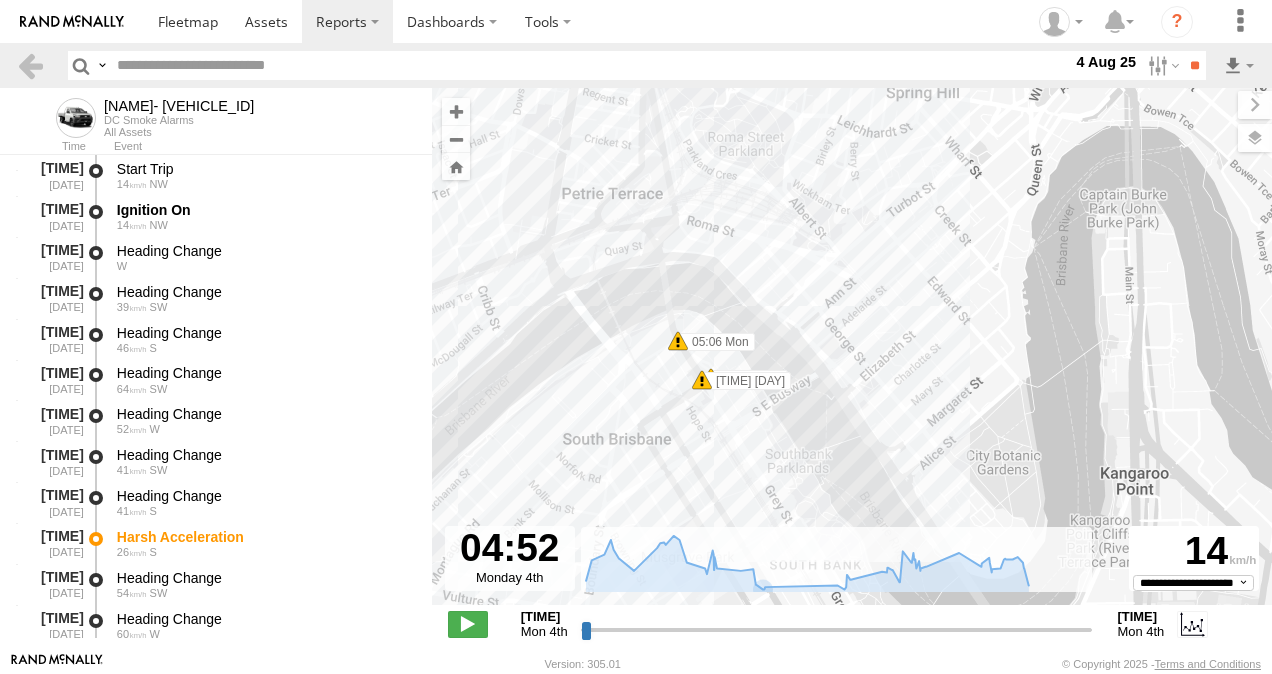 click at bounding box center [678, 341] 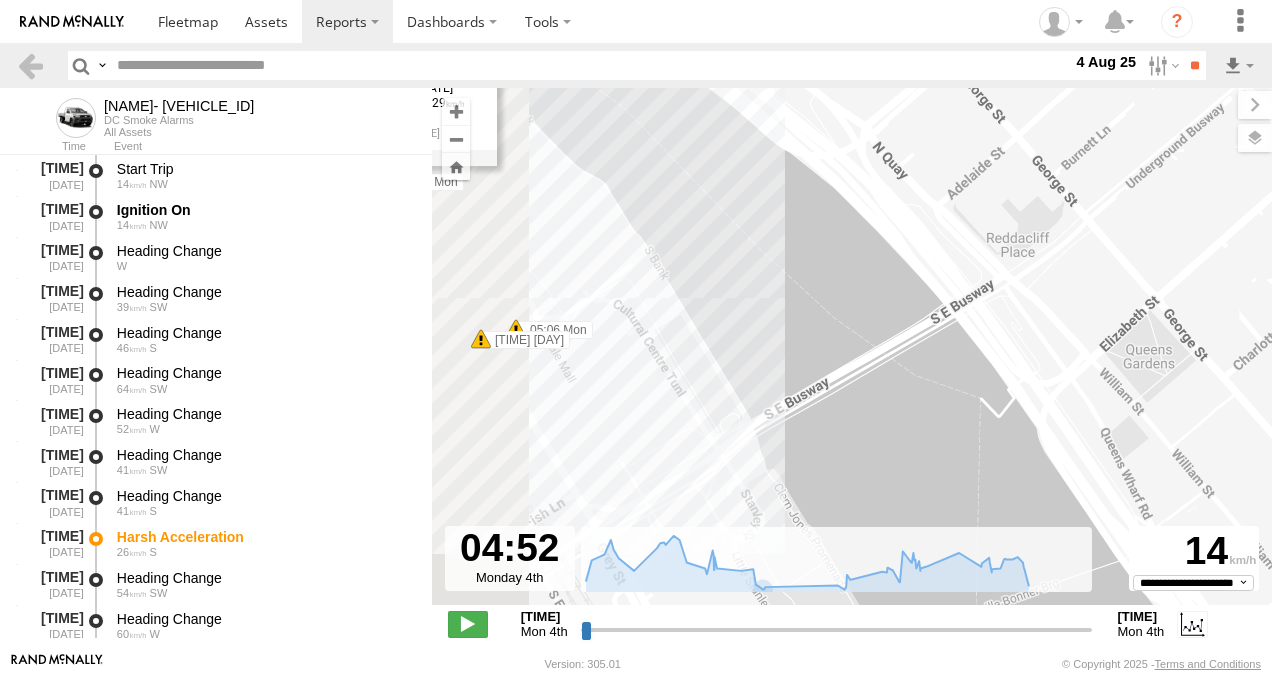 drag, startPoint x: 653, startPoint y: 363, endPoint x: 900, endPoint y: 342, distance: 247.8911 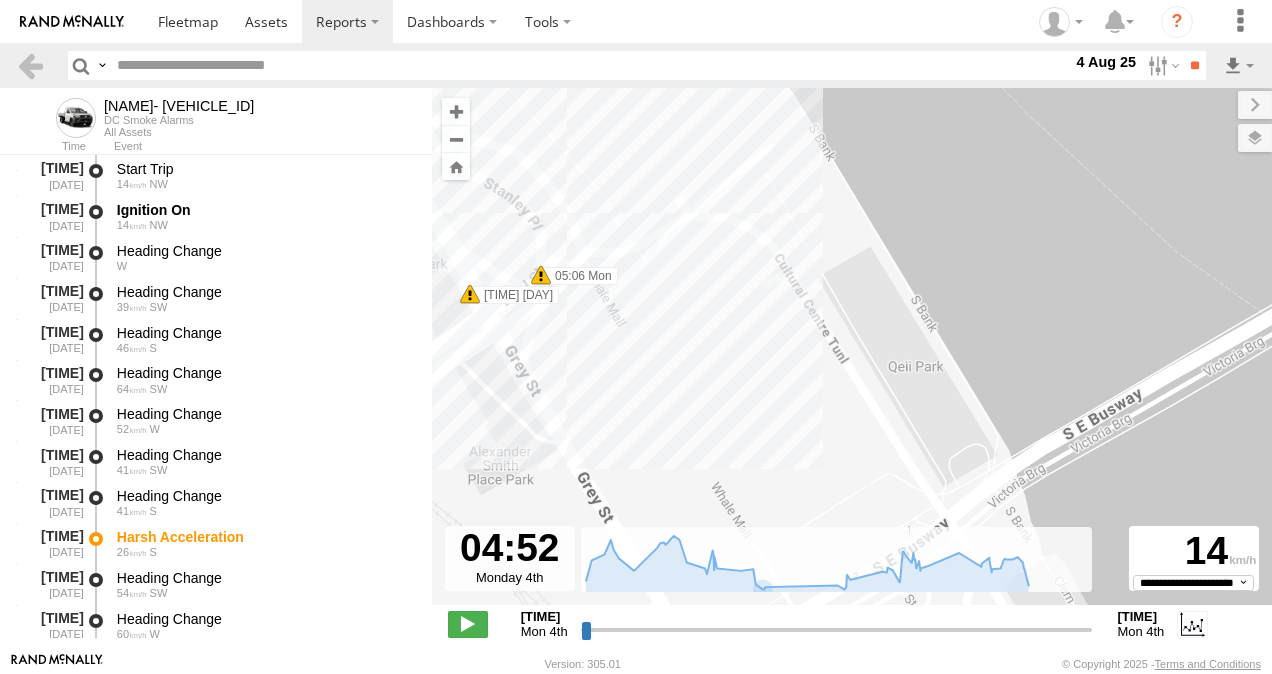 drag, startPoint x: 604, startPoint y: 346, endPoint x: 633, endPoint y: 338, distance: 30.083218 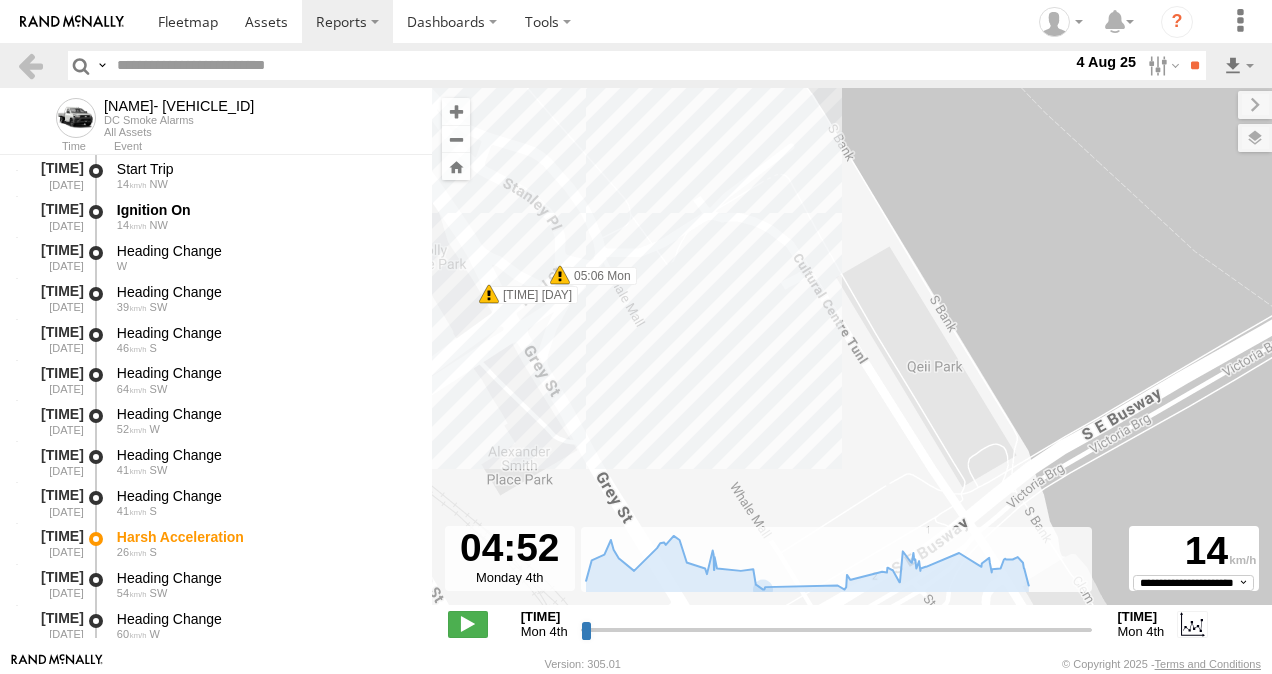 click at bounding box center [560, 275] 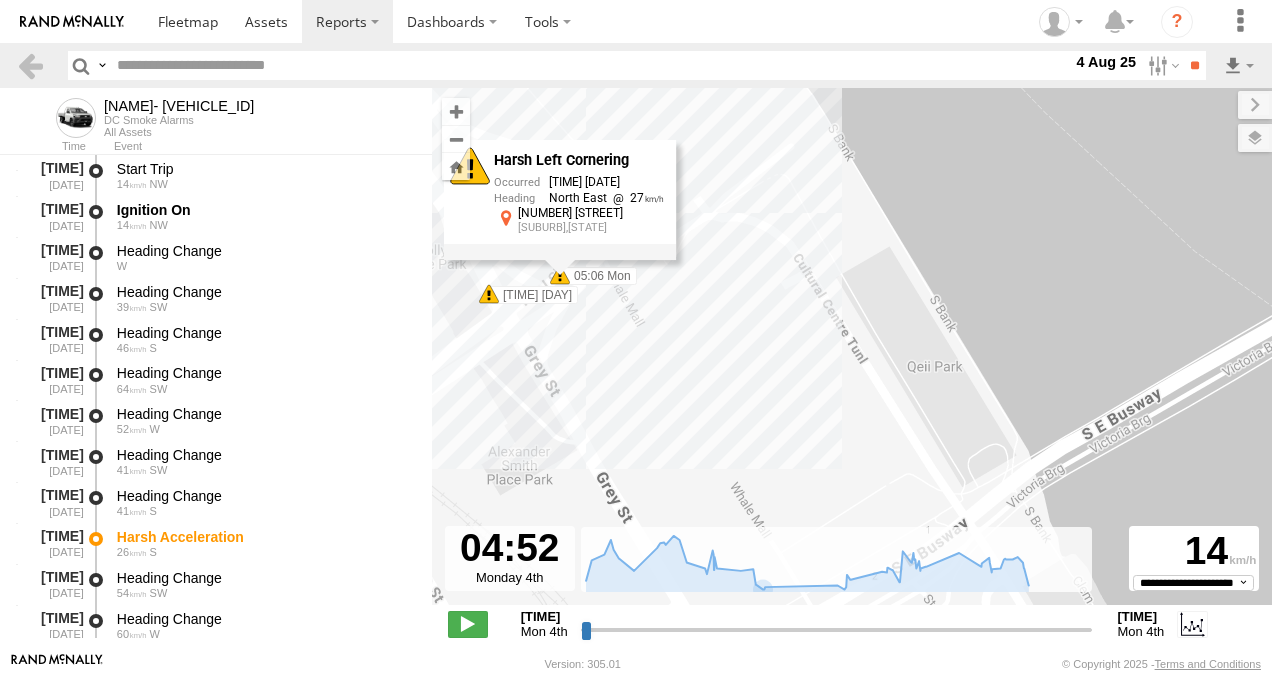 click at bounding box center (489, 294) 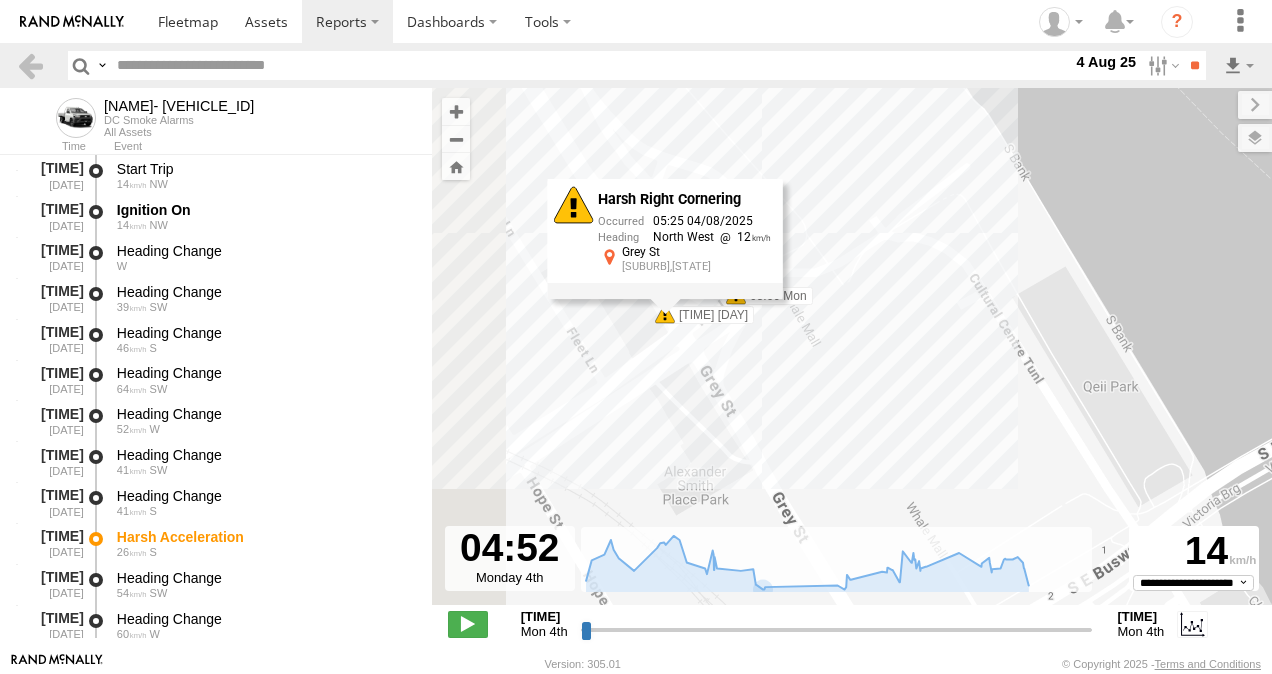 drag, startPoint x: 484, startPoint y: 360, endPoint x: 689, endPoint y: 372, distance: 205.35092 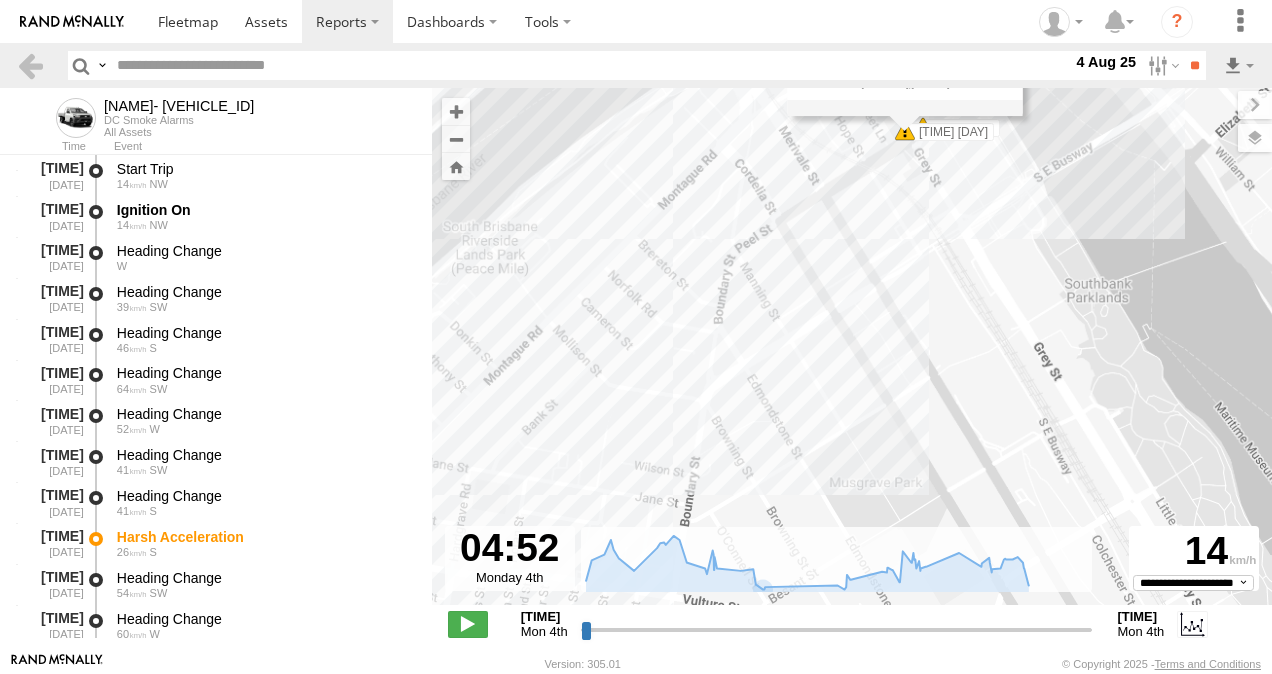 drag, startPoint x: 716, startPoint y: 450, endPoint x: 869, endPoint y: 227, distance: 270.44037 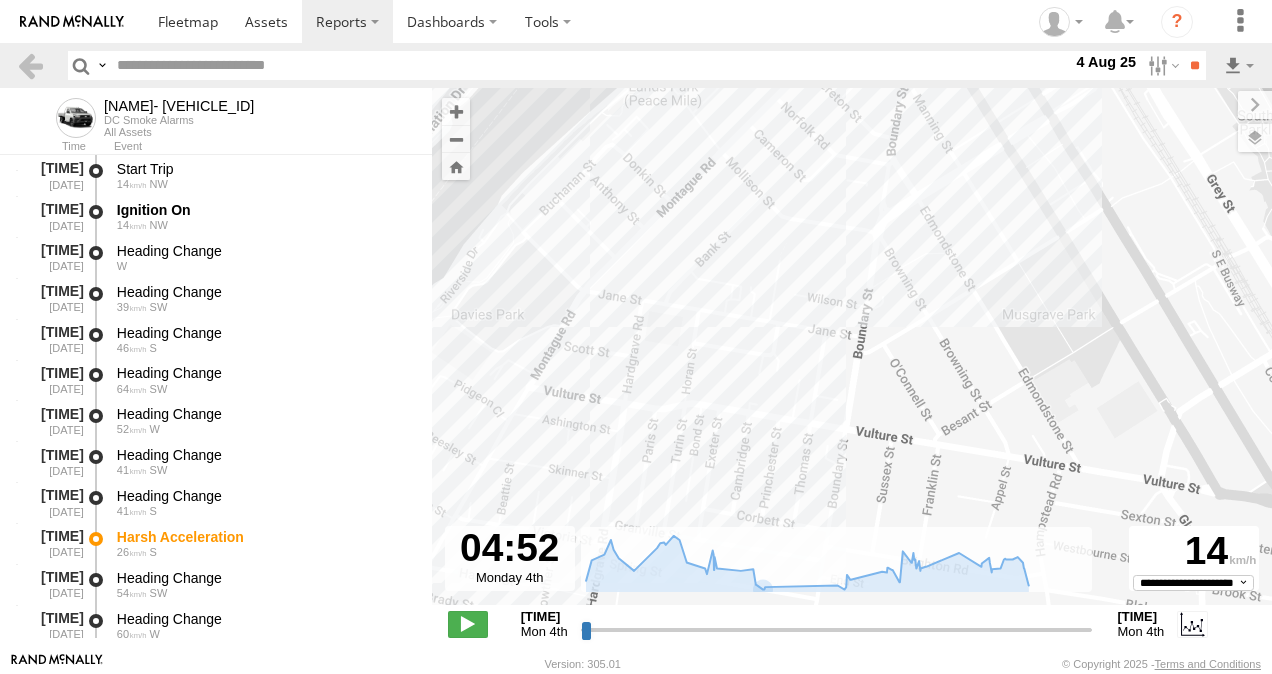 drag, startPoint x: 647, startPoint y: 425, endPoint x: 830, endPoint y: 248, distance: 254.5938 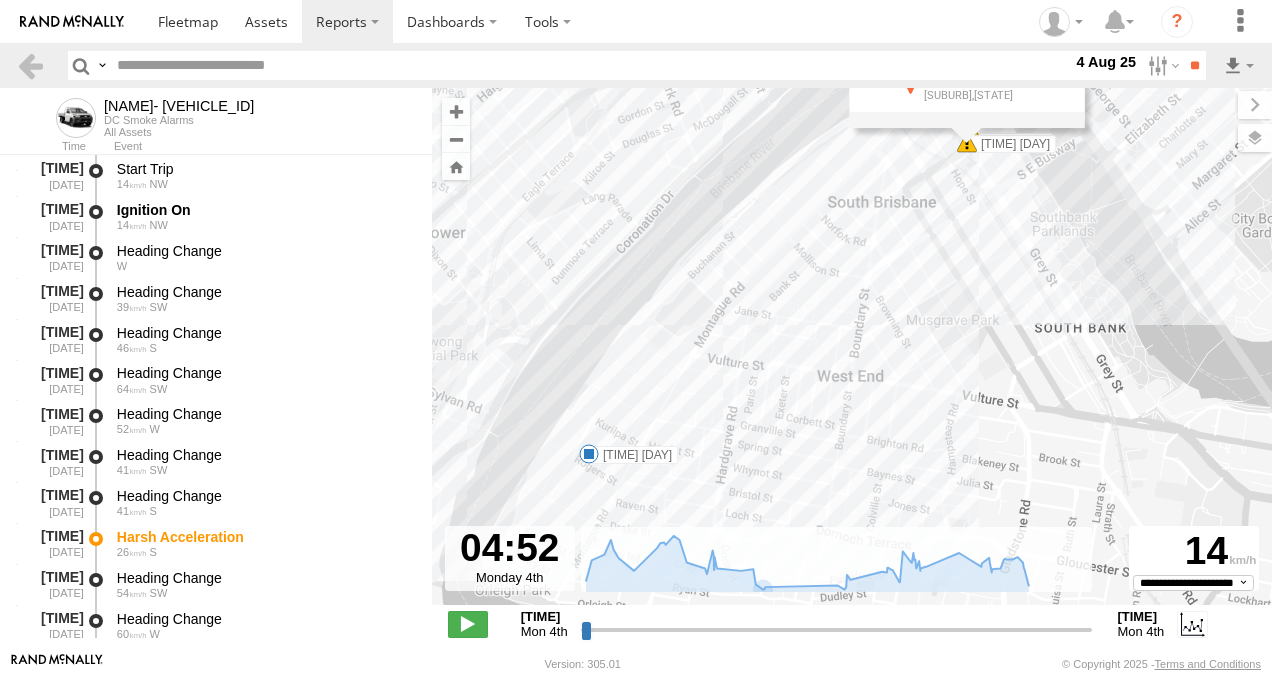 click at bounding box center [589, 454] 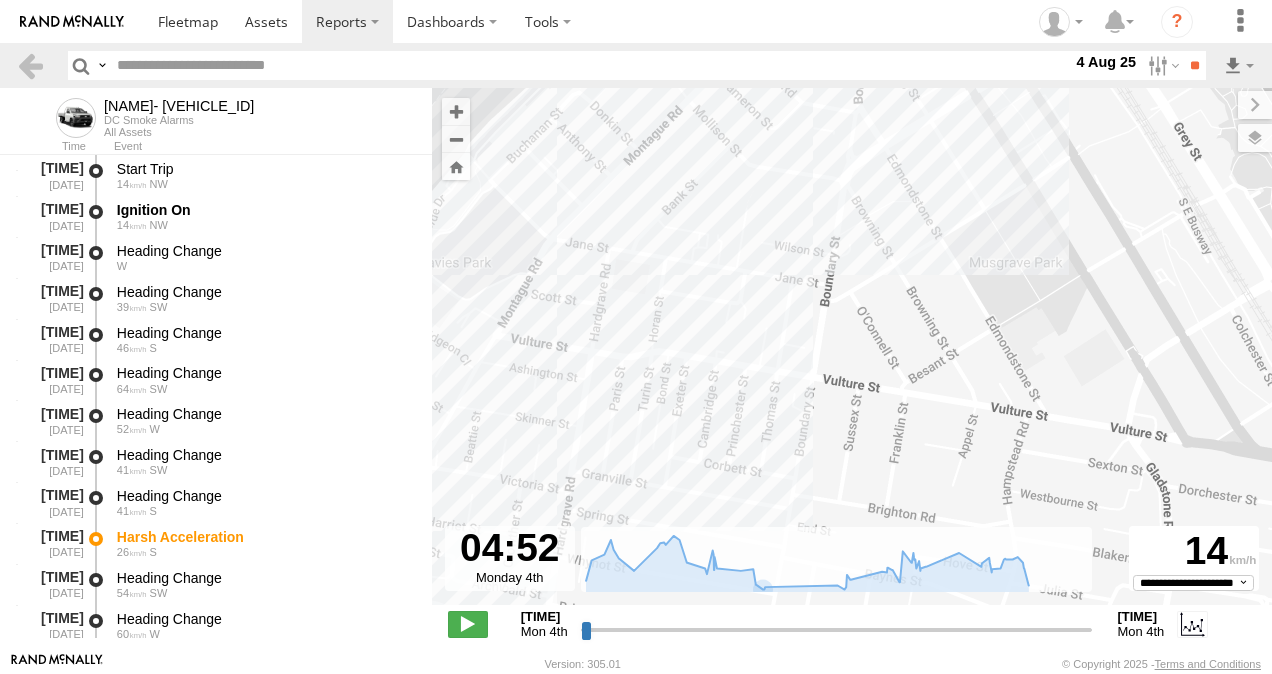 drag, startPoint x: 820, startPoint y: 368, endPoint x: 650, endPoint y: 452, distance: 189.62067 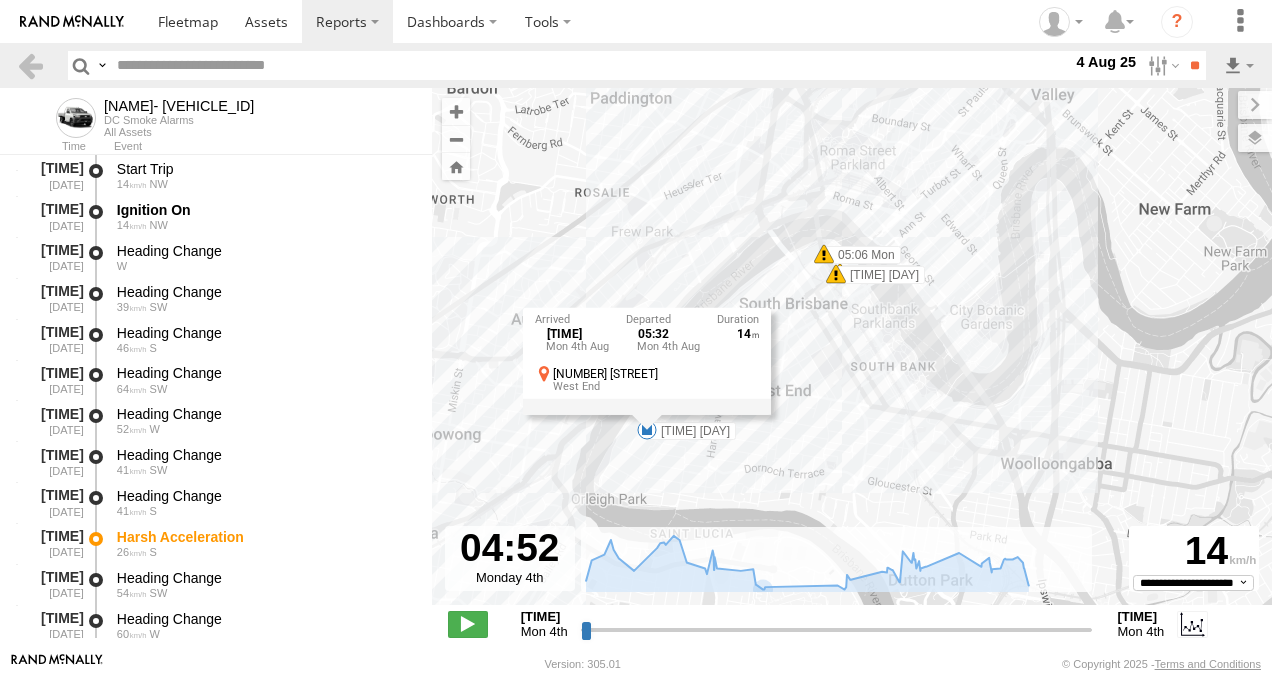 click at bounding box center [824, 254] 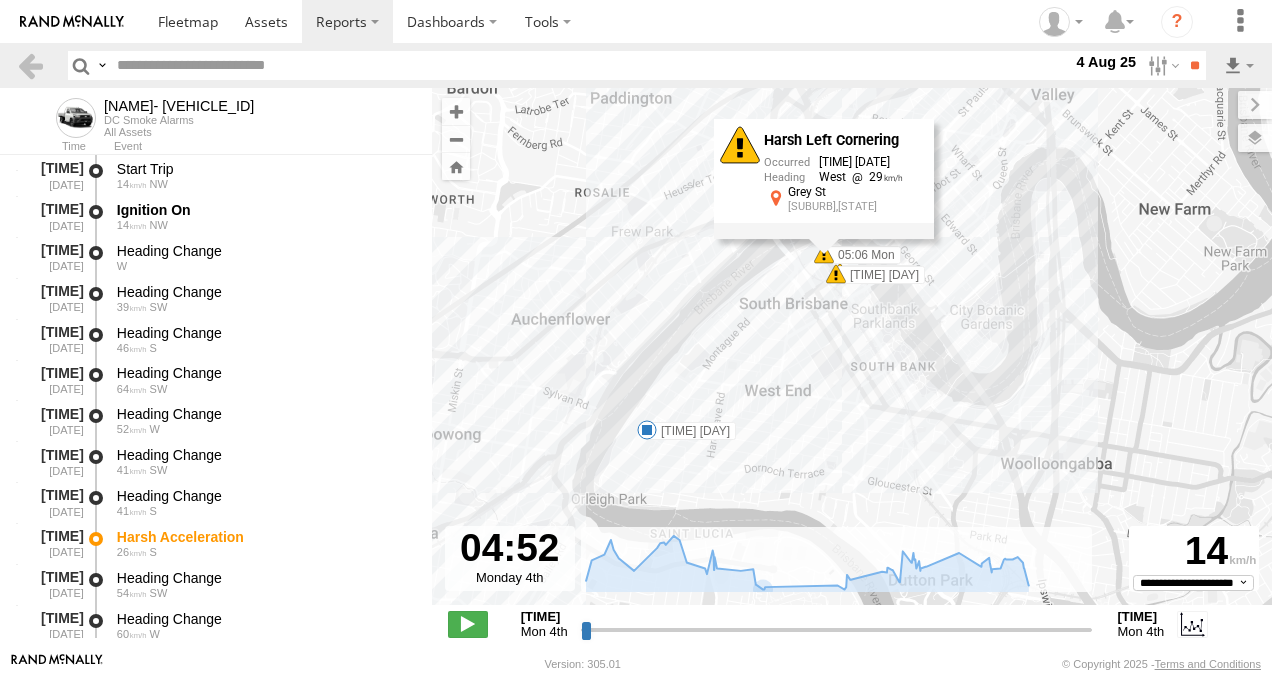 click on "Harsh Left Cornering 05:06 04/08/2025 West 29 Grey St South Brisbane,QLD" at bounding box center [824, 180] 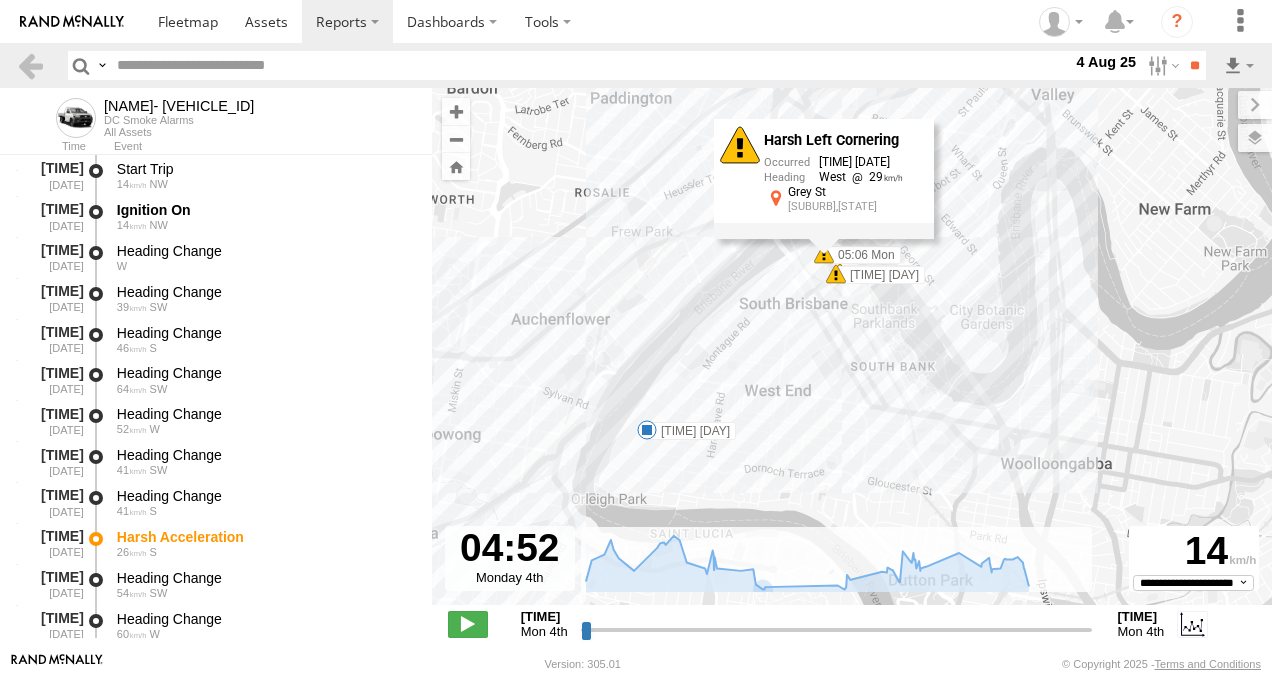 click on "Robbie Sparksman- 817BG4 04:57 Mon 05:06 Mon 05:06 Mon 05:17 Mon 05:25 Mon 05:45 Mon Harsh Left Cornering 05:06 04/08/2025 West 29 Grey St South Brisbane,QLD" at bounding box center (852, 357) 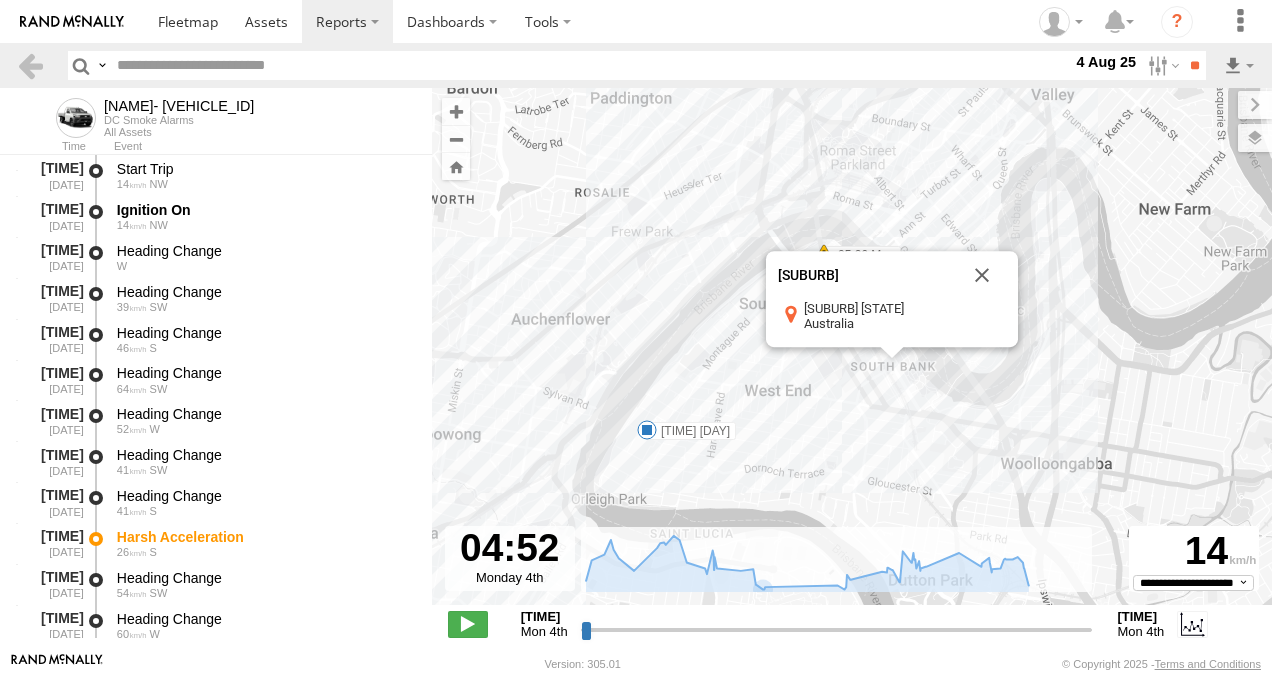 click on "South Brisbane QLD Australia" at bounding box center (892, 318) 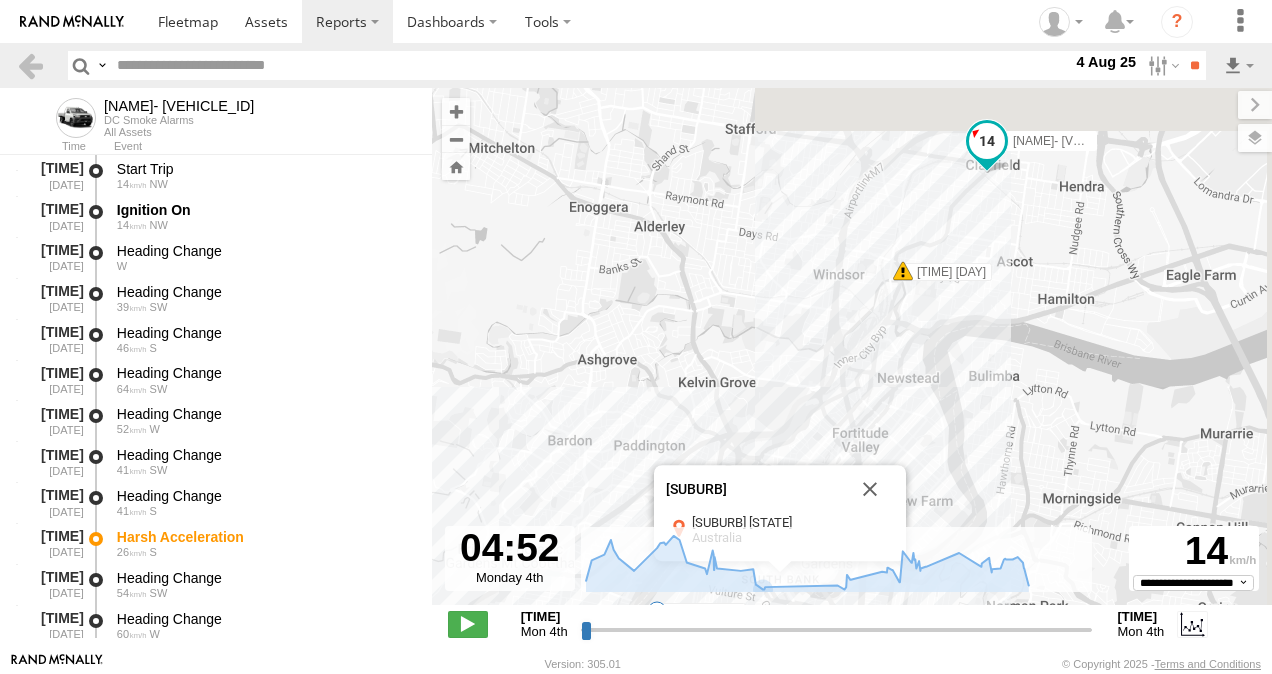 drag, startPoint x: 1152, startPoint y: 137, endPoint x: 941, endPoint y: 456, distance: 382.4683 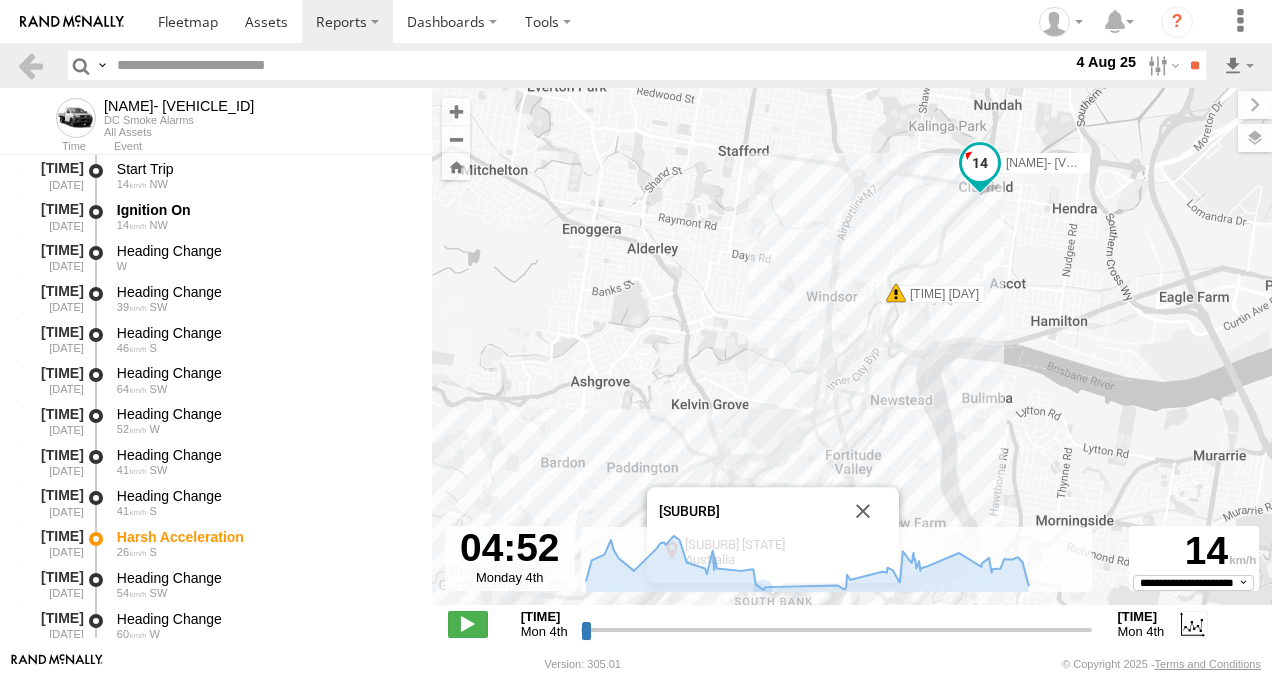 click at bounding box center (896, 293) 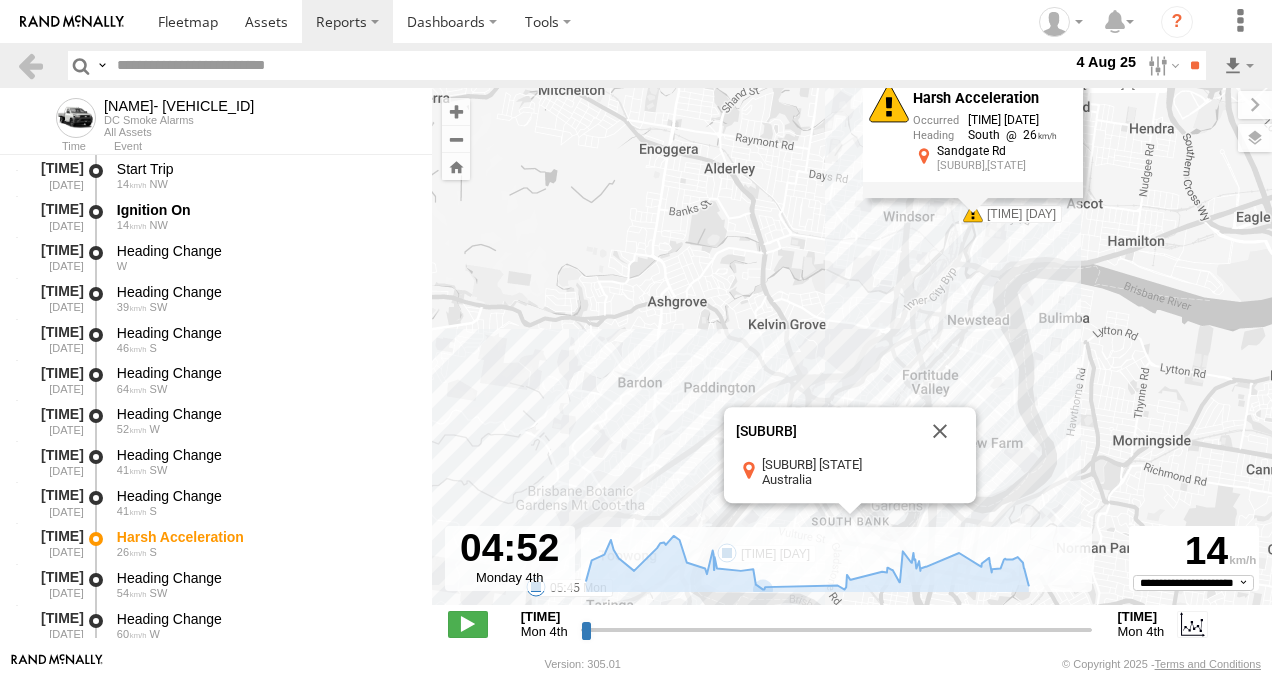 drag, startPoint x: 676, startPoint y: 441, endPoint x: 759, endPoint y: 355, distance: 119.519875 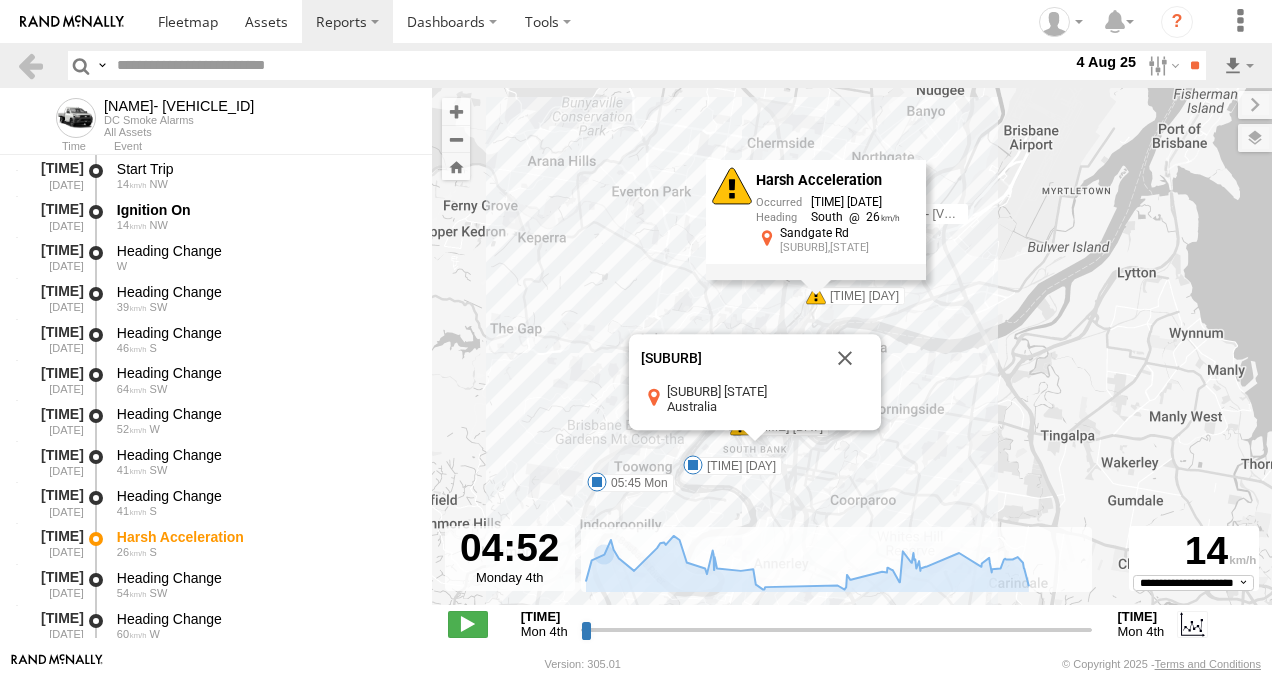 click at bounding box center (693, 465) 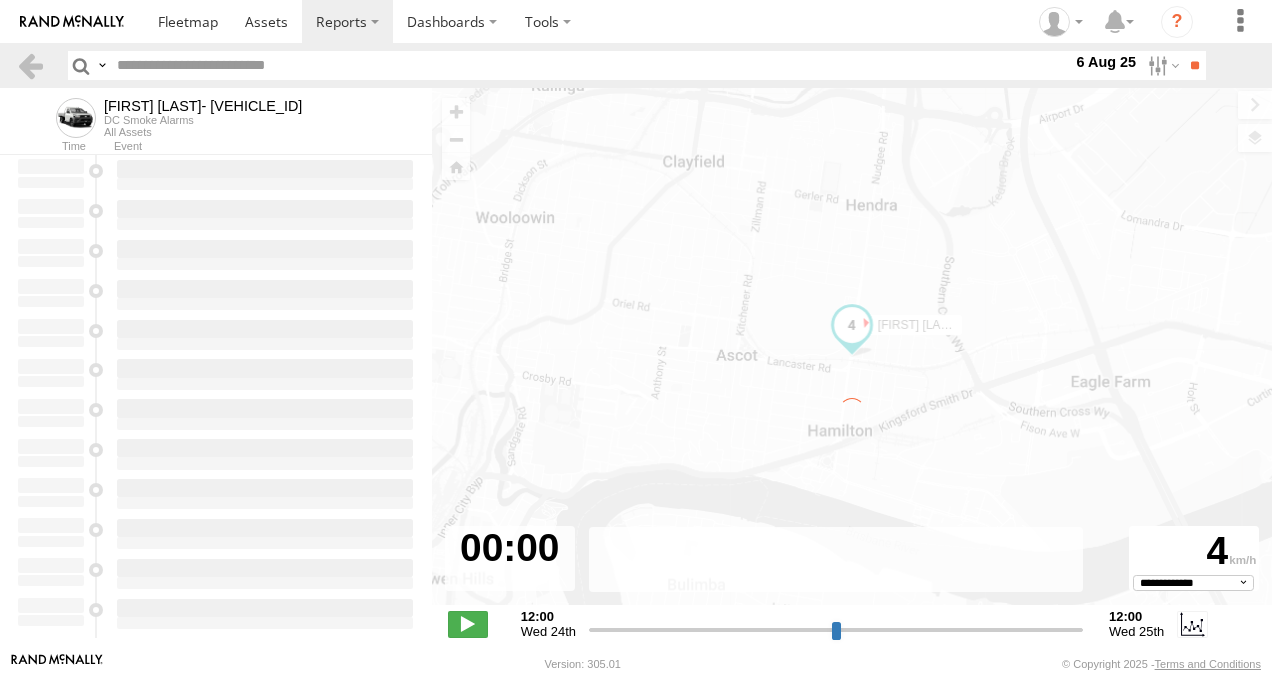 select on "**********" 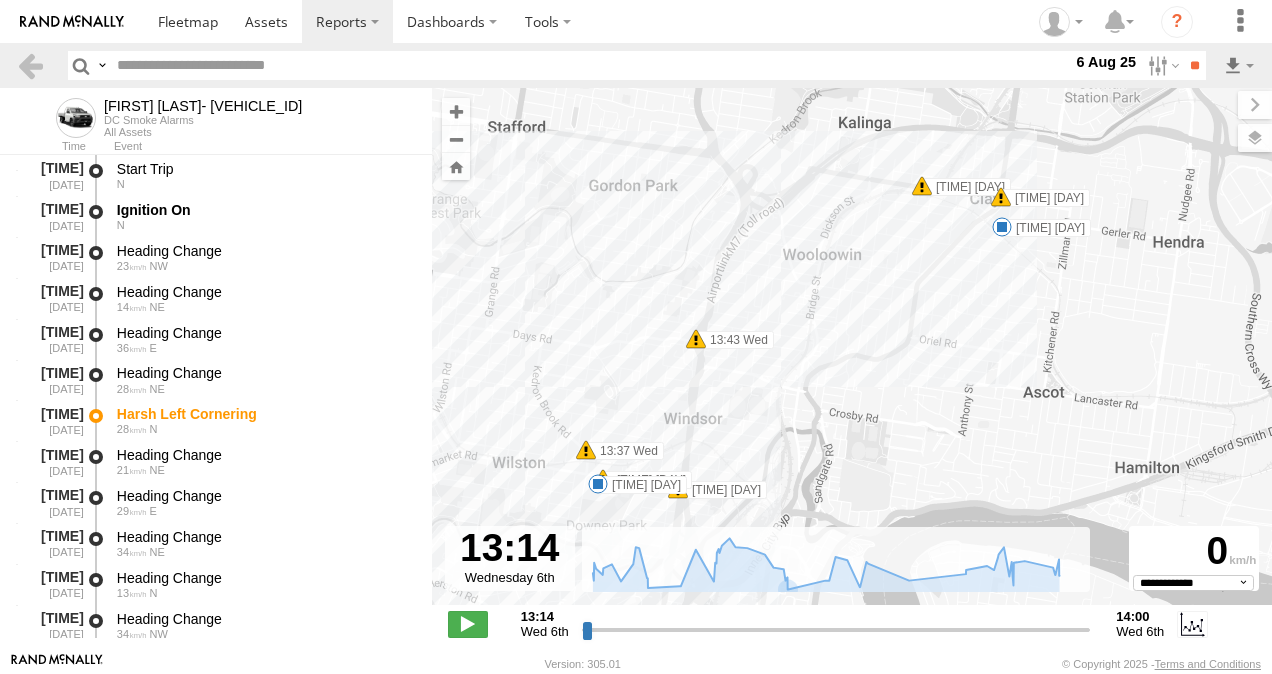 drag, startPoint x: 1014, startPoint y: 278, endPoint x: 788, endPoint y: 462, distance: 291.43094 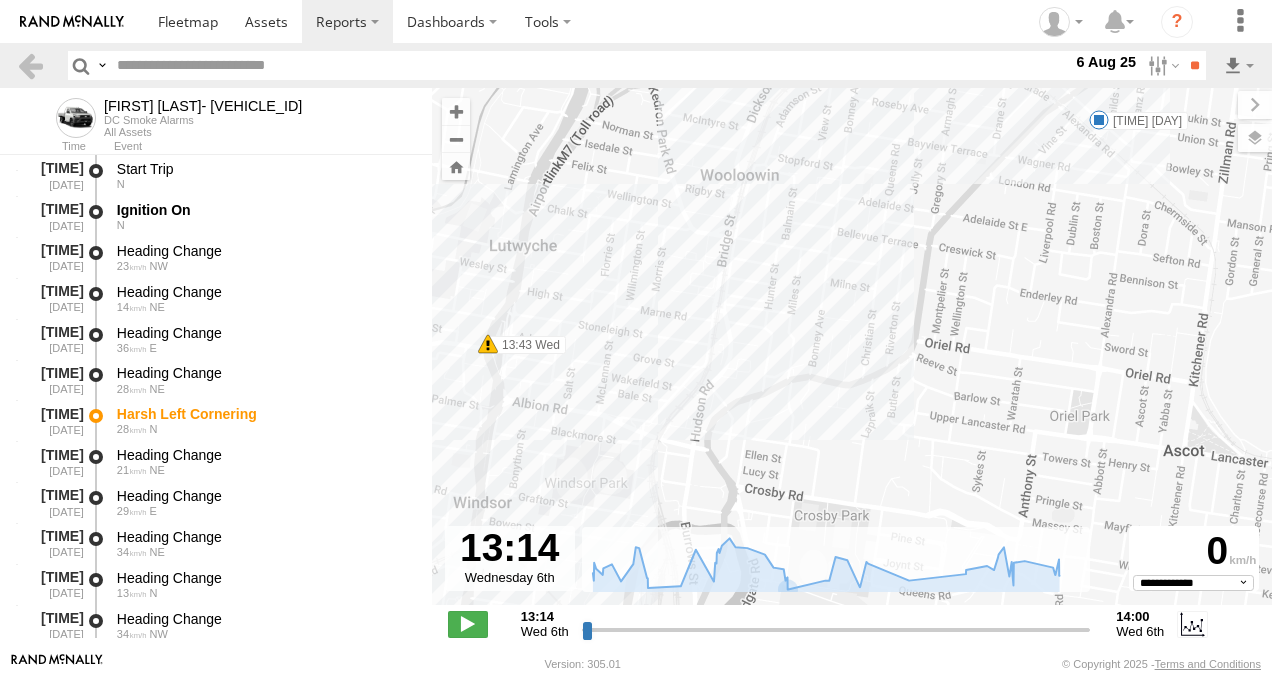 click at bounding box center (488, 344) 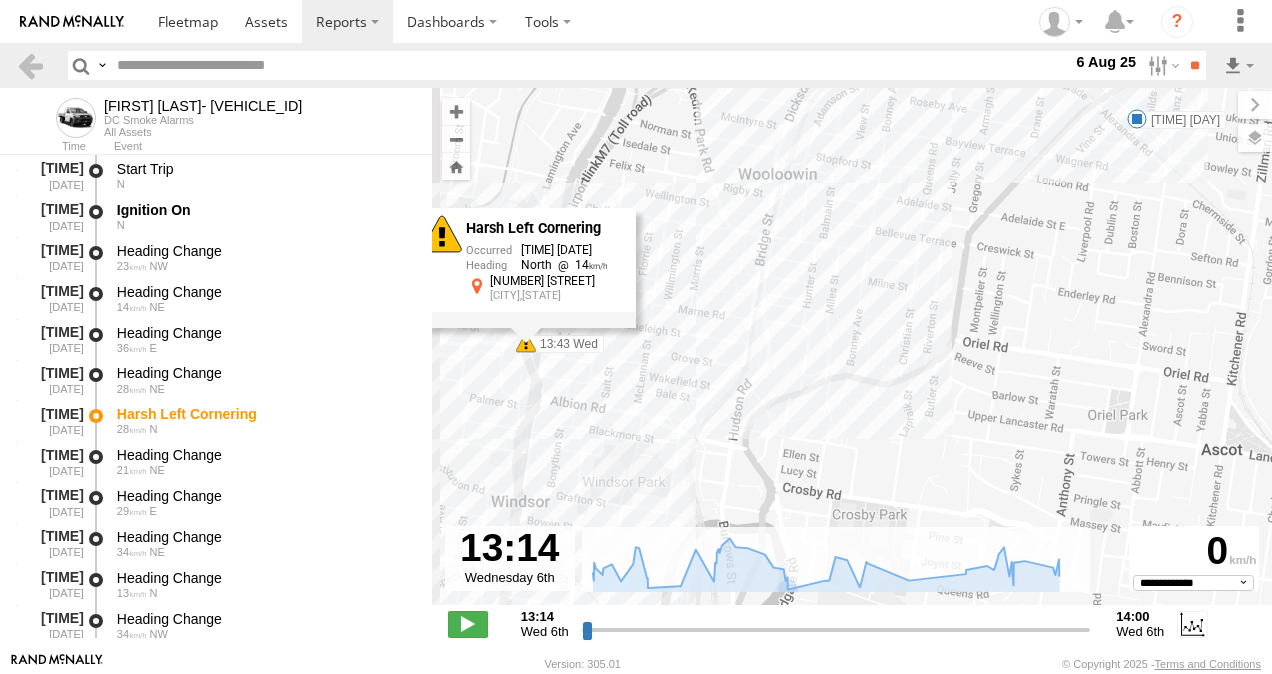 drag, startPoint x: 465, startPoint y: 422, endPoint x: 513, endPoint y: 421, distance: 48.010414 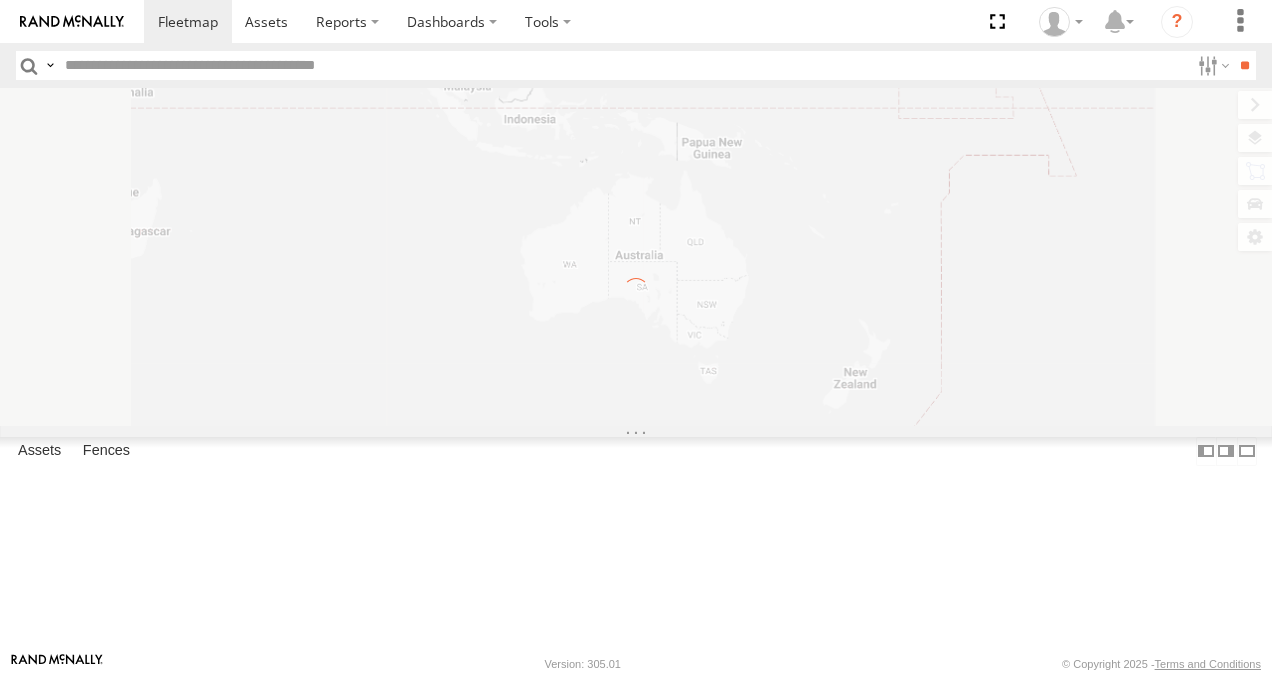 scroll, scrollTop: 0, scrollLeft: 0, axis: both 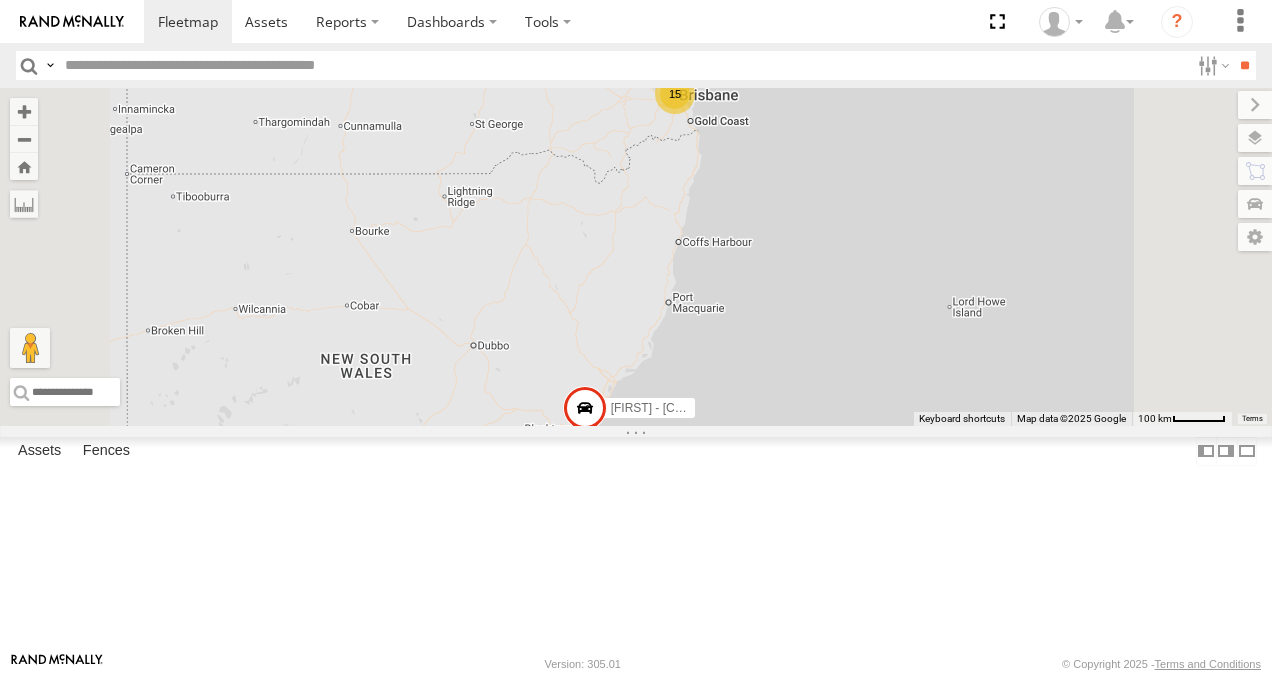 click at bounding box center (0, 0) 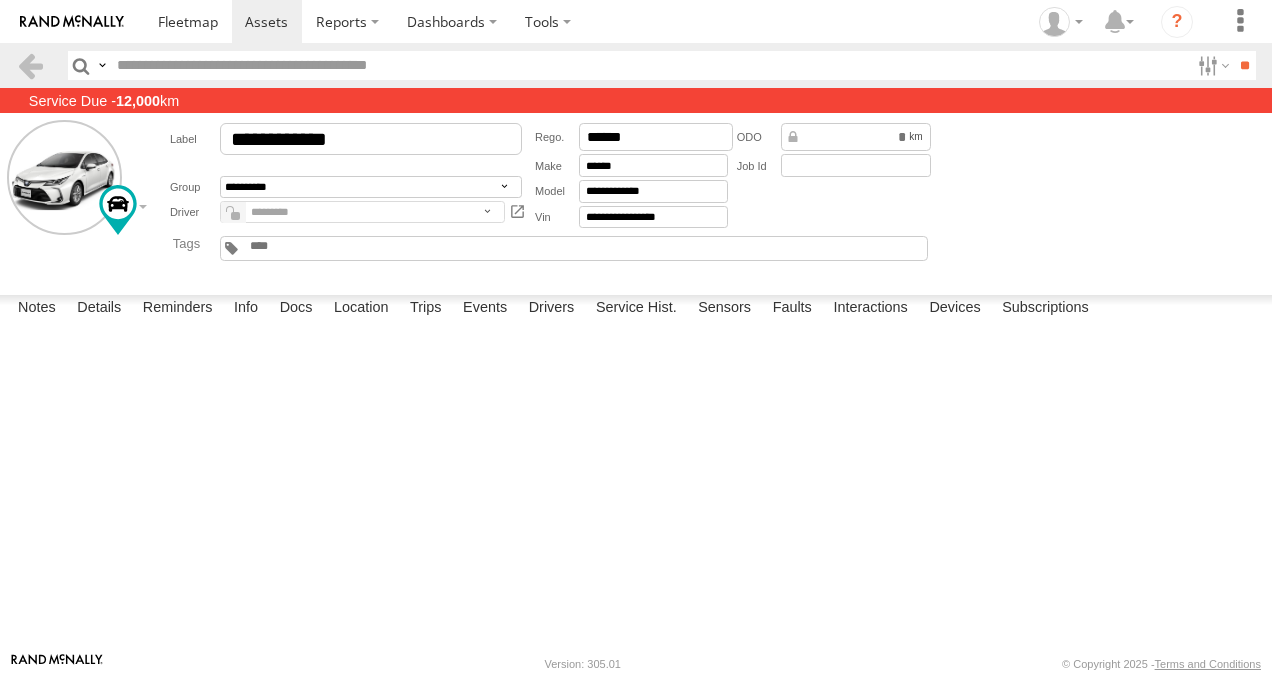 scroll, scrollTop: 0, scrollLeft: 0, axis: both 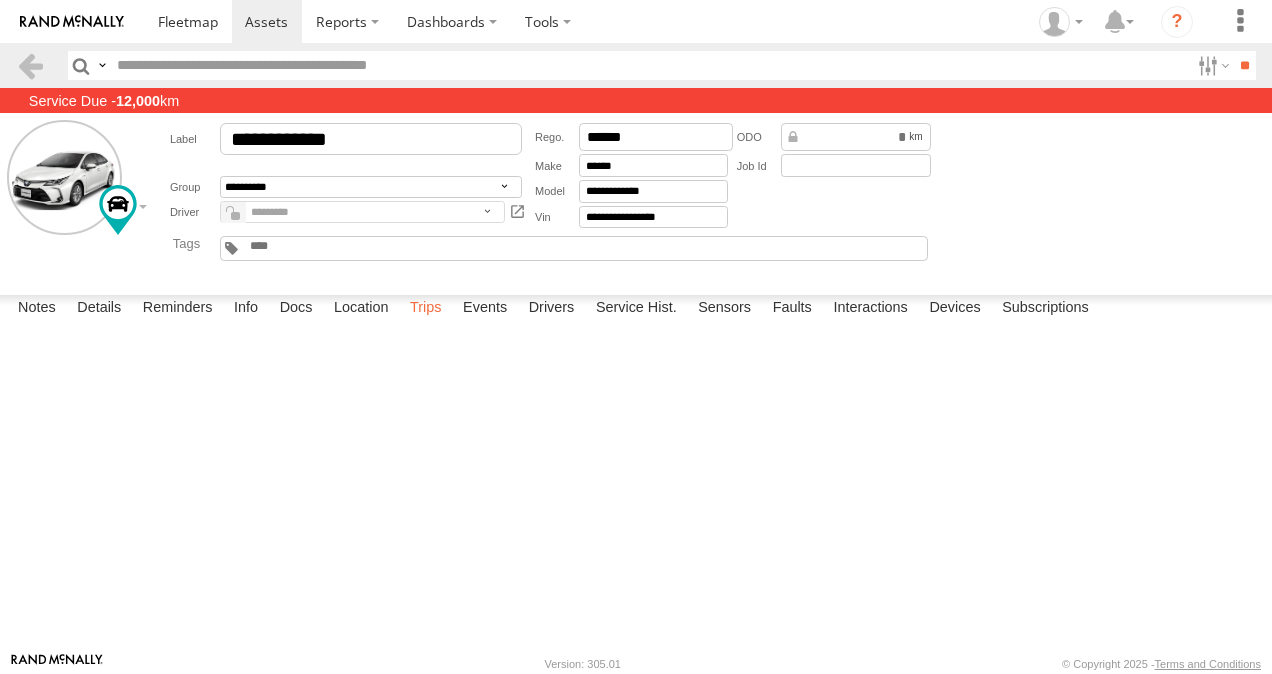 click on "Trips" at bounding box center [426, 309] 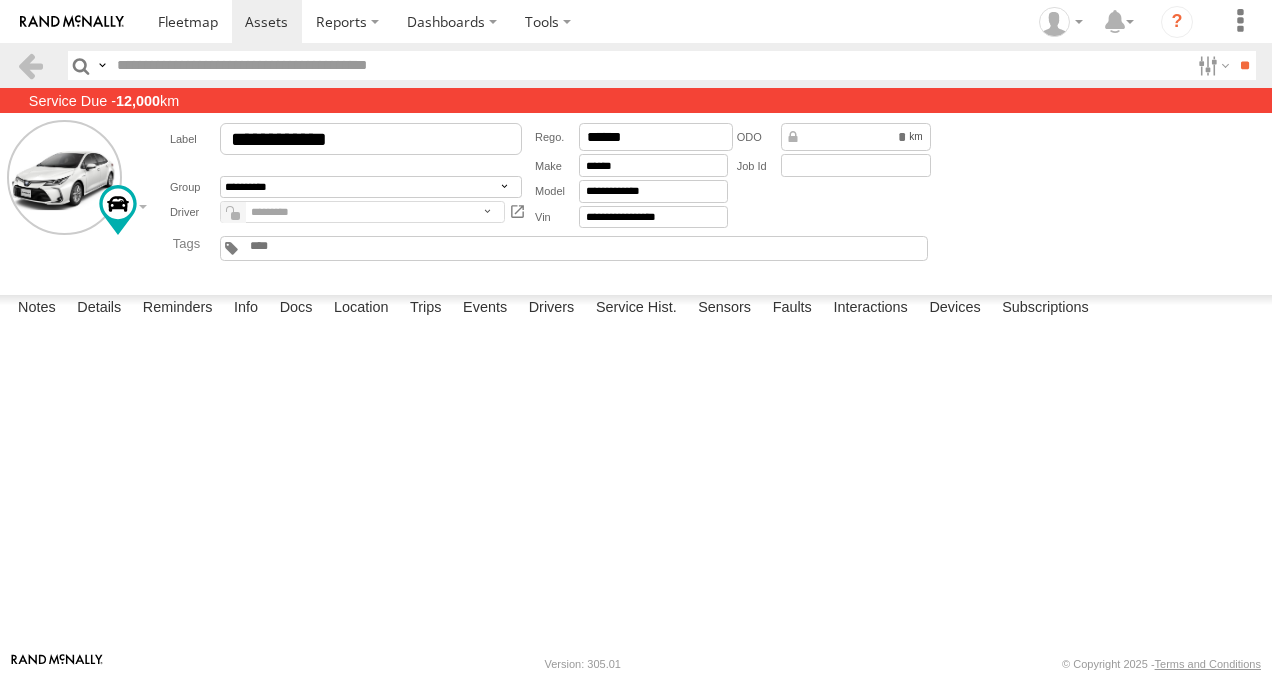 scroll, scrollTop: 3400, scrollLeft: 0, axis: vertical 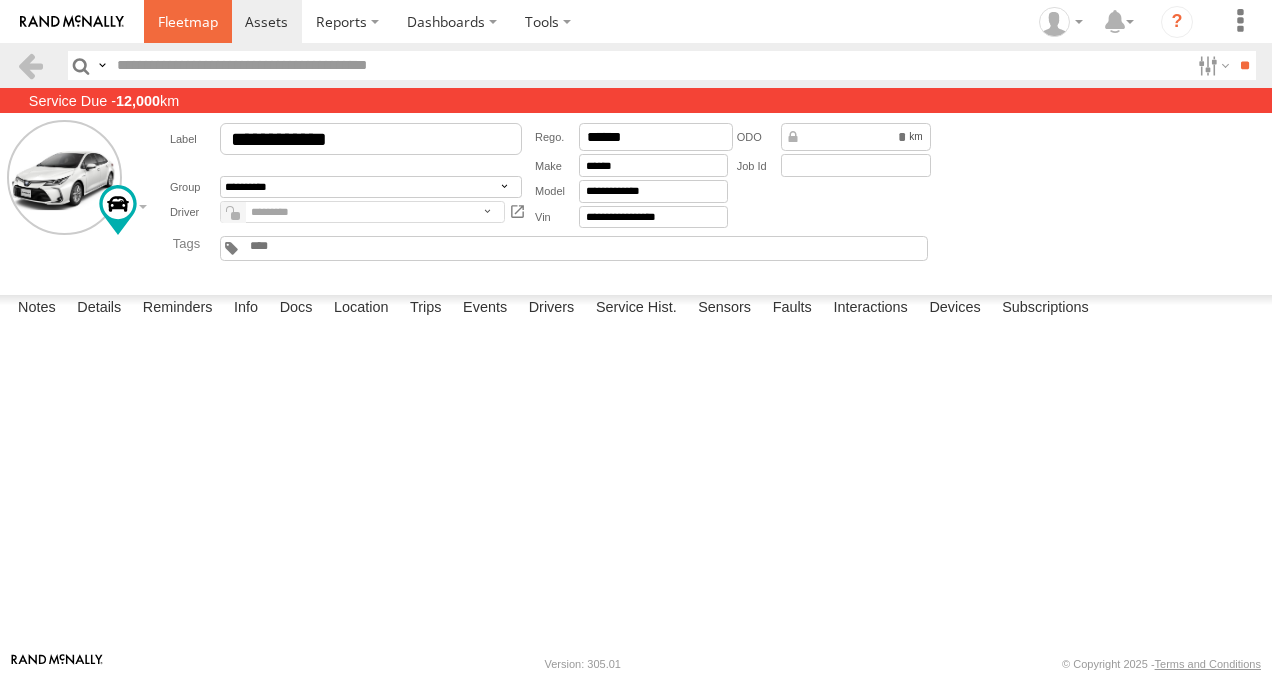 click at bounding box center [188, 21] 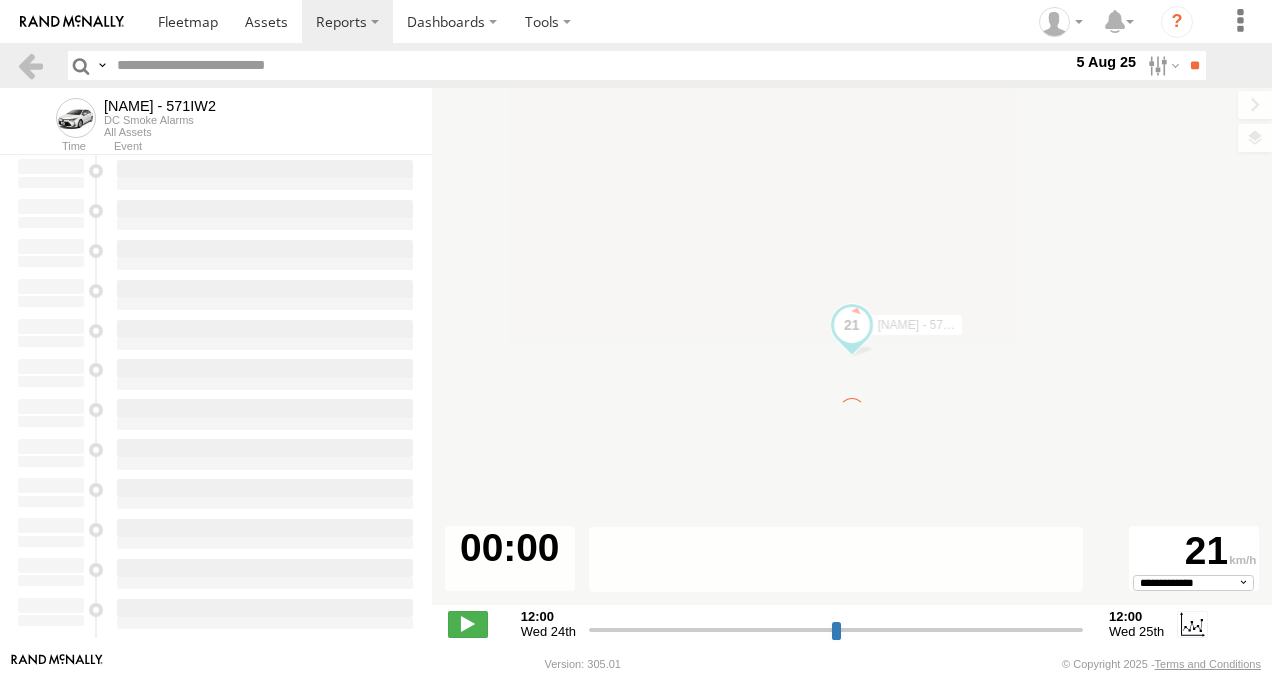 scroll, scrollTop: 0, scrollLeft: 0, axis: both 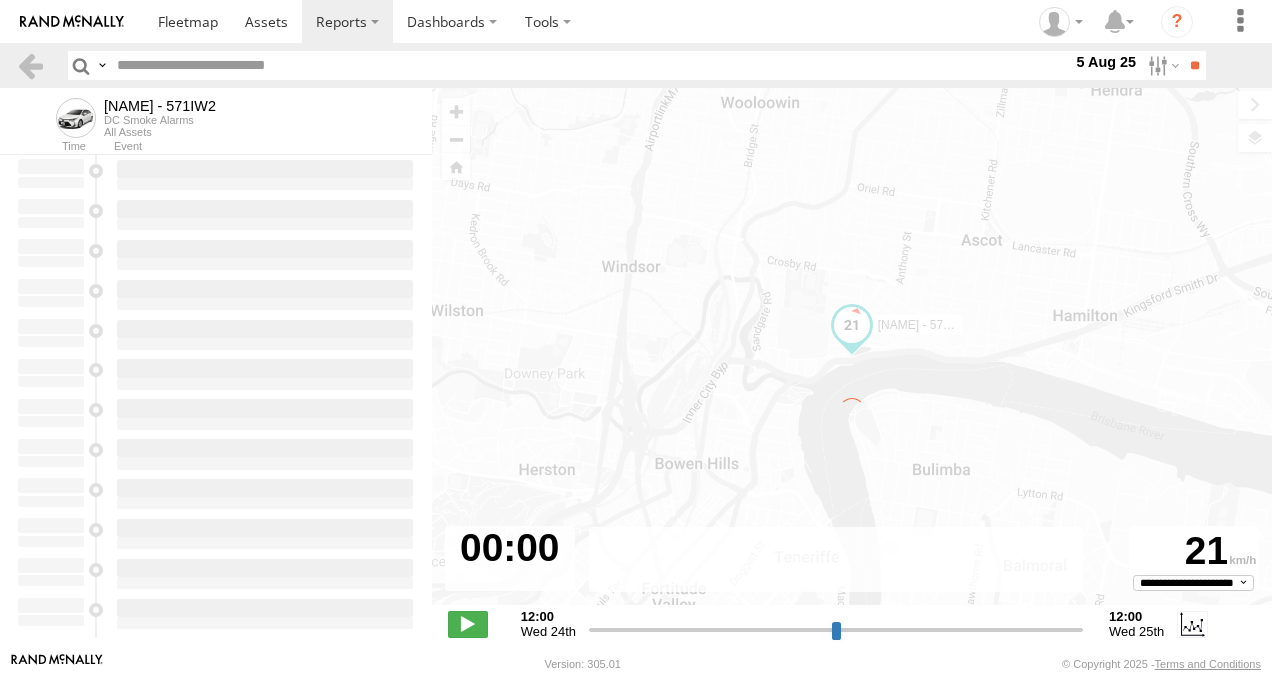 type on "**********" 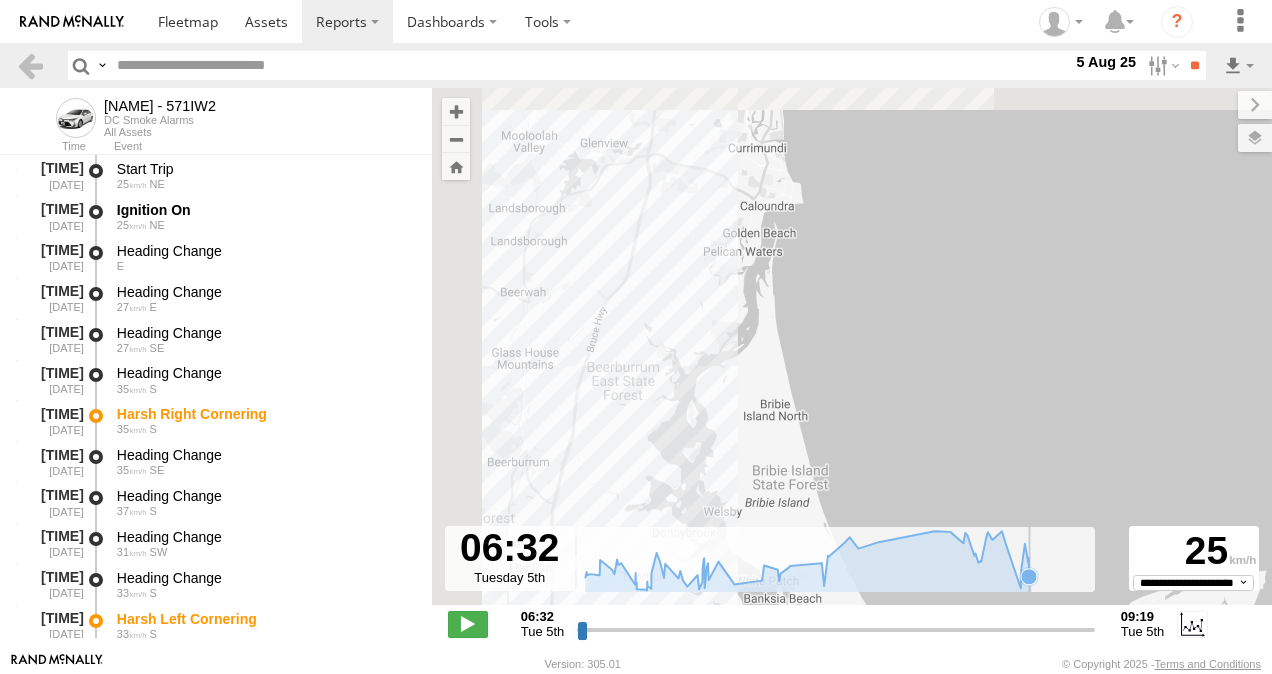 drag, startPoint x: 878, startPoint y: 342, endPoint x: 871, endPoint y: 406, distance: 64.381676 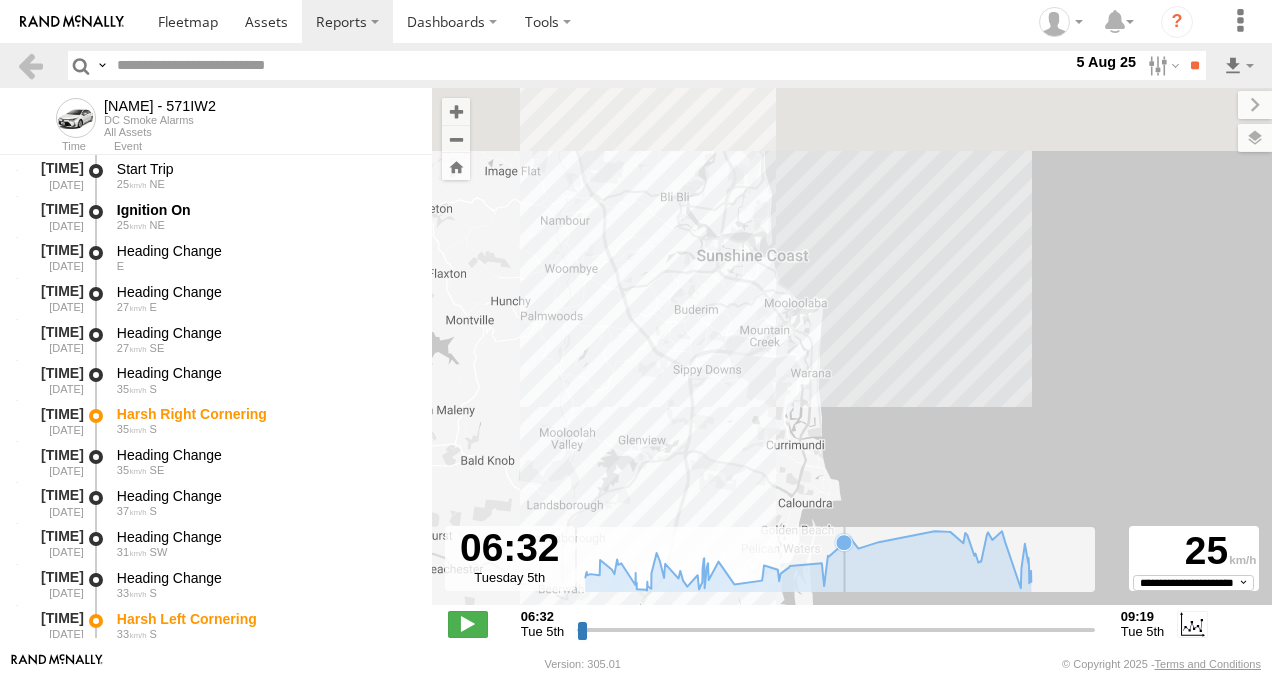 drag, startPoint x: 801, startPoint y: 256, endPoint x: 836, endPoint y: 530, distance: 276.22635 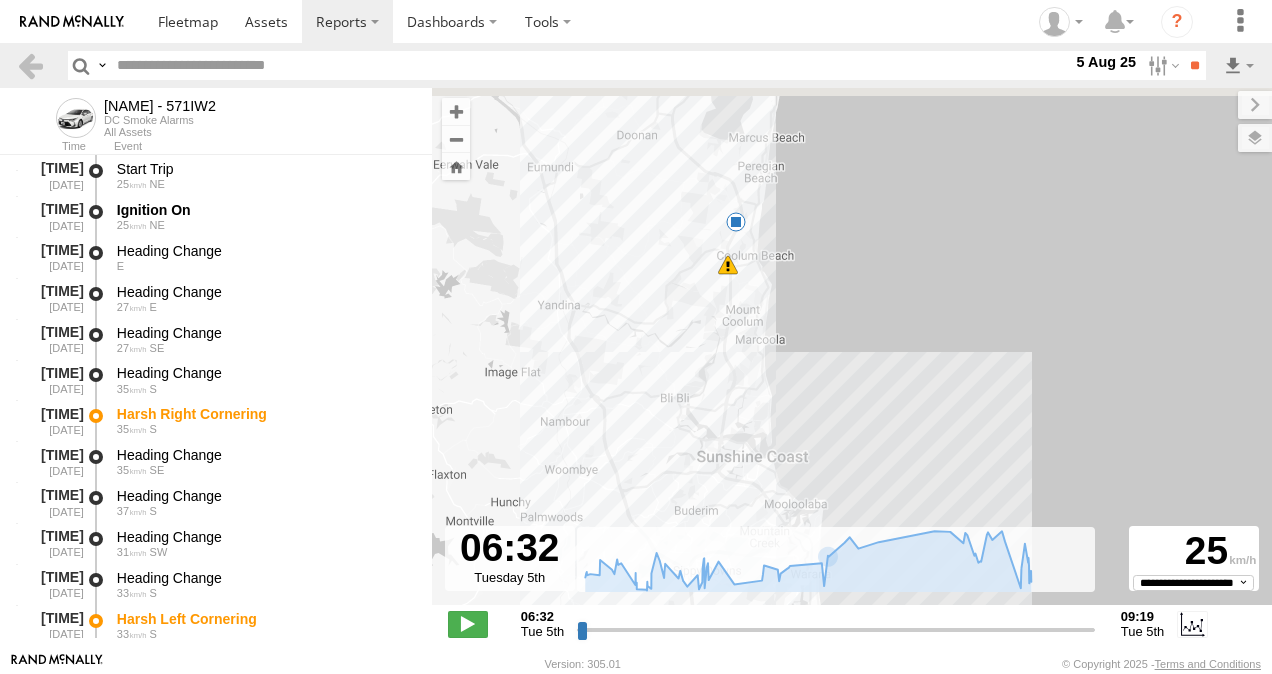 drag, startPoint x: 771, startPoint y: 497, endPoint x: 779, endPoint y: 590, distance: 93.34345 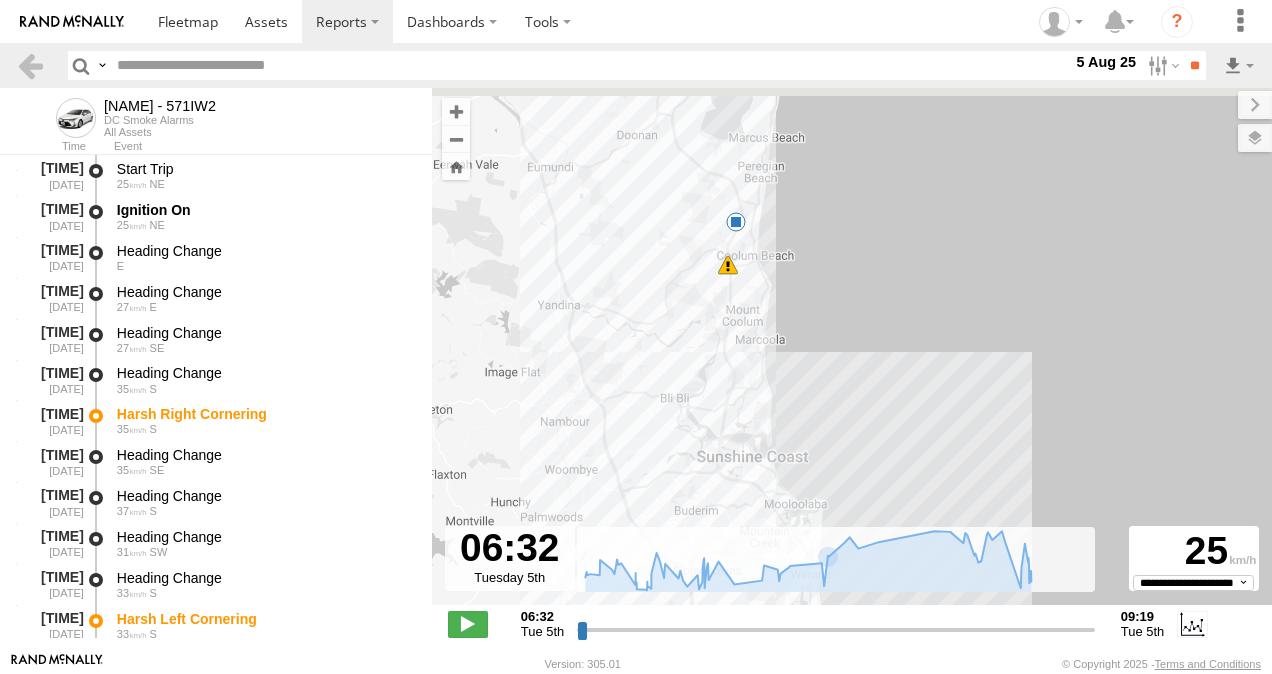 click on "To navigate the map with touch gestures double-tap and hold your finger on the map, then drag the map. ← Move left → Move right ↑ Move up ↓ Move down + Zoom in - Zoom out Home Jump left by 75% End Jump right by 75% Page Up Jump up by 75% Page Down Jump down by 75% Tom - 571IW2 07:31 Tue 09:05 Tue 08:56 Tue Keyboard shortcuts Map Data Map data ©2025 Google Map data ©2025 Google 5 km  Click to toggle between metric and imperial units Terms Report a map error
Basemaps
Roadmap" at bounding box center [852, 370] 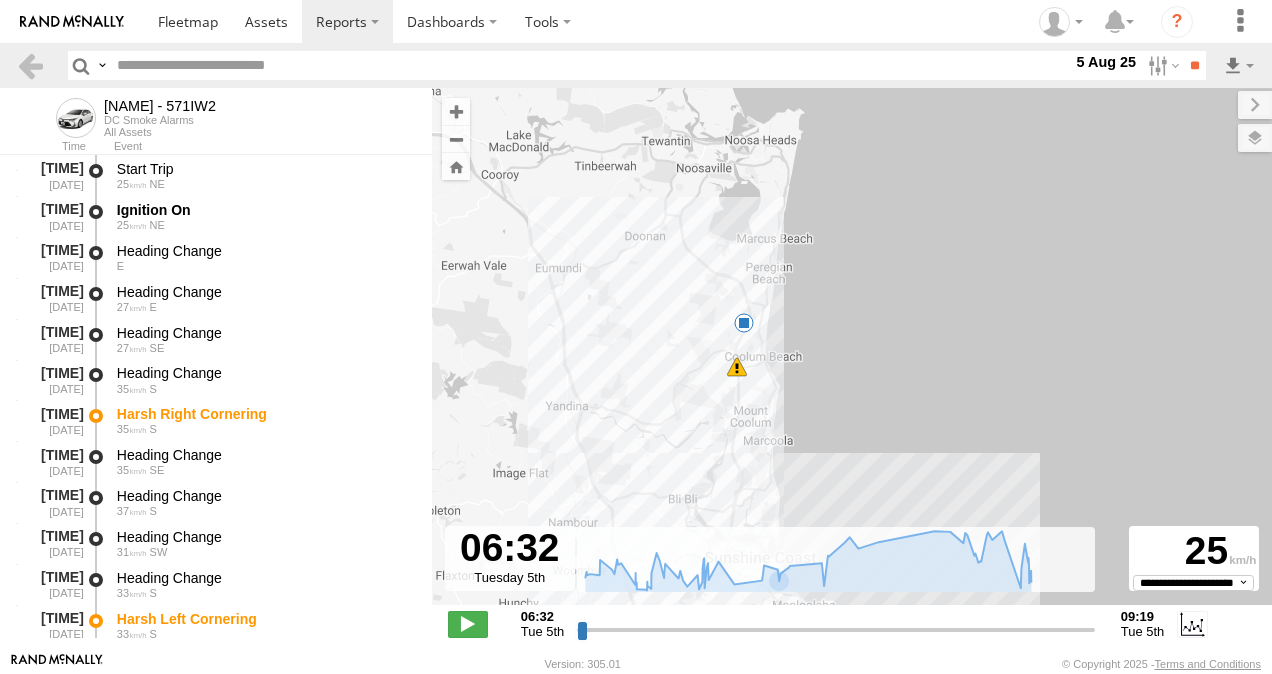 click on "6" at bounding box center [737, 367] 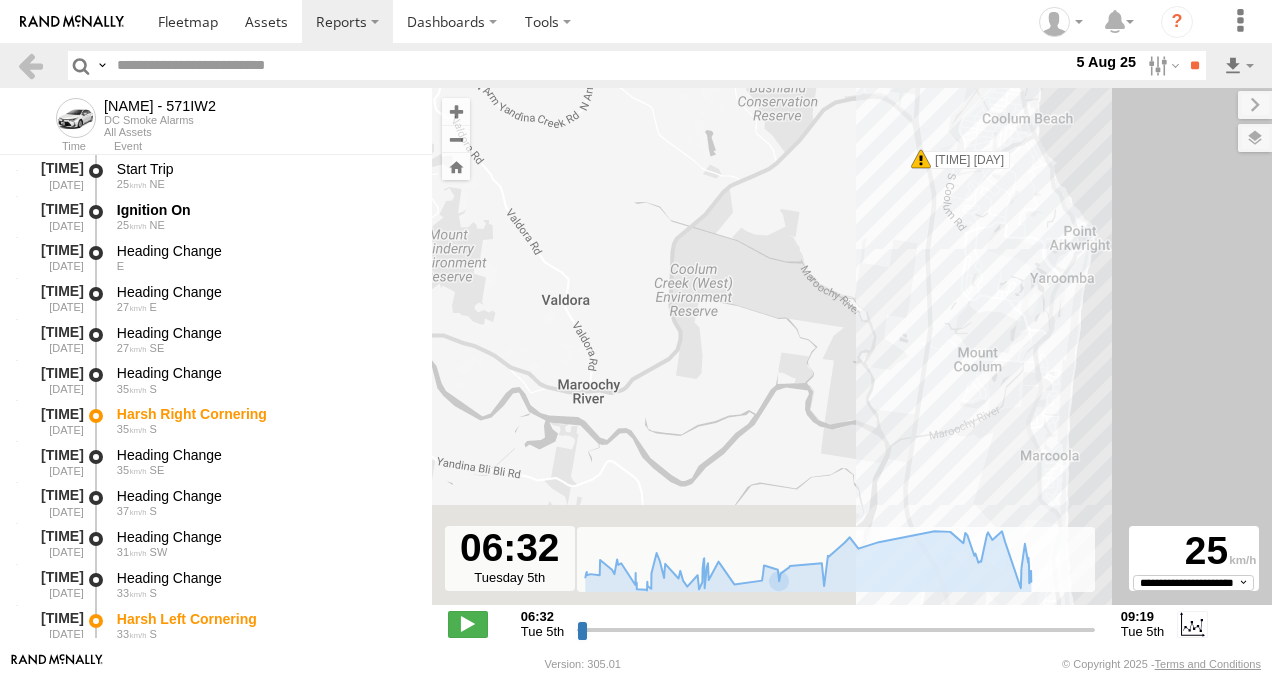 drag, startPoint x: 870, startPoint y: 492, endPoint x: 937, endPoint y: 191, distance: 308.36667 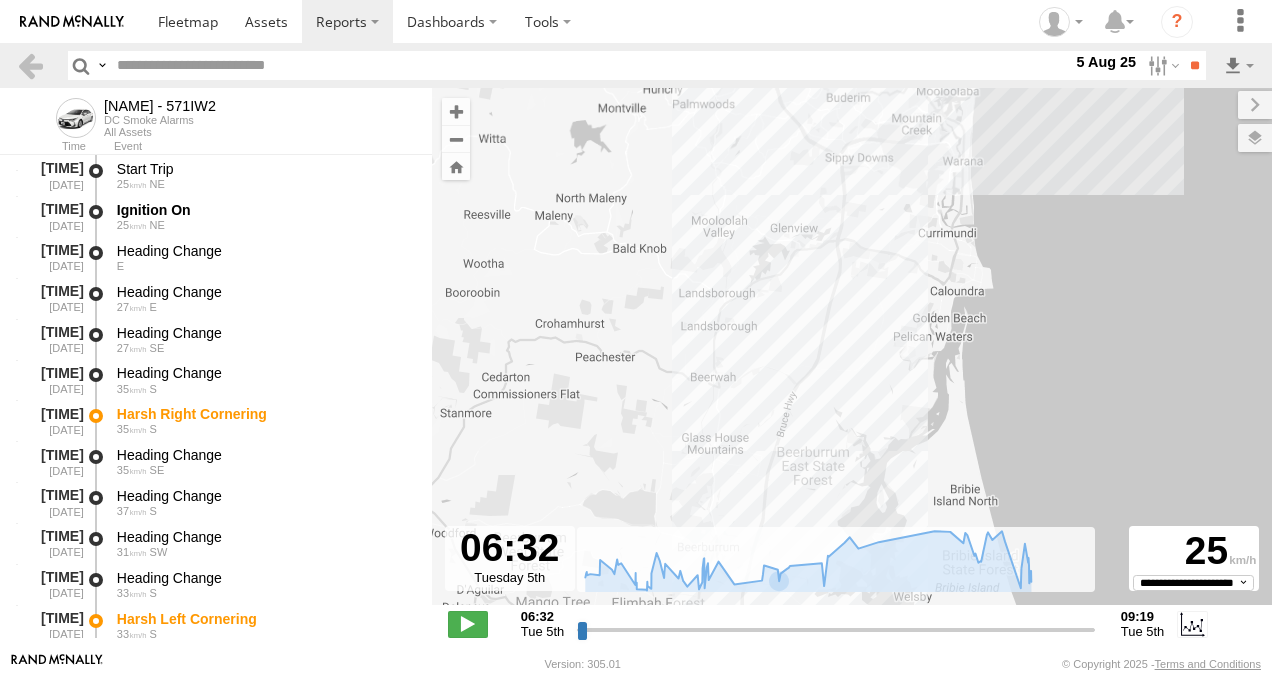 drag, startPoint x: 900, startPoint y: 450, endPoint x: 856, endPoint y: 6, distance: 446.17487 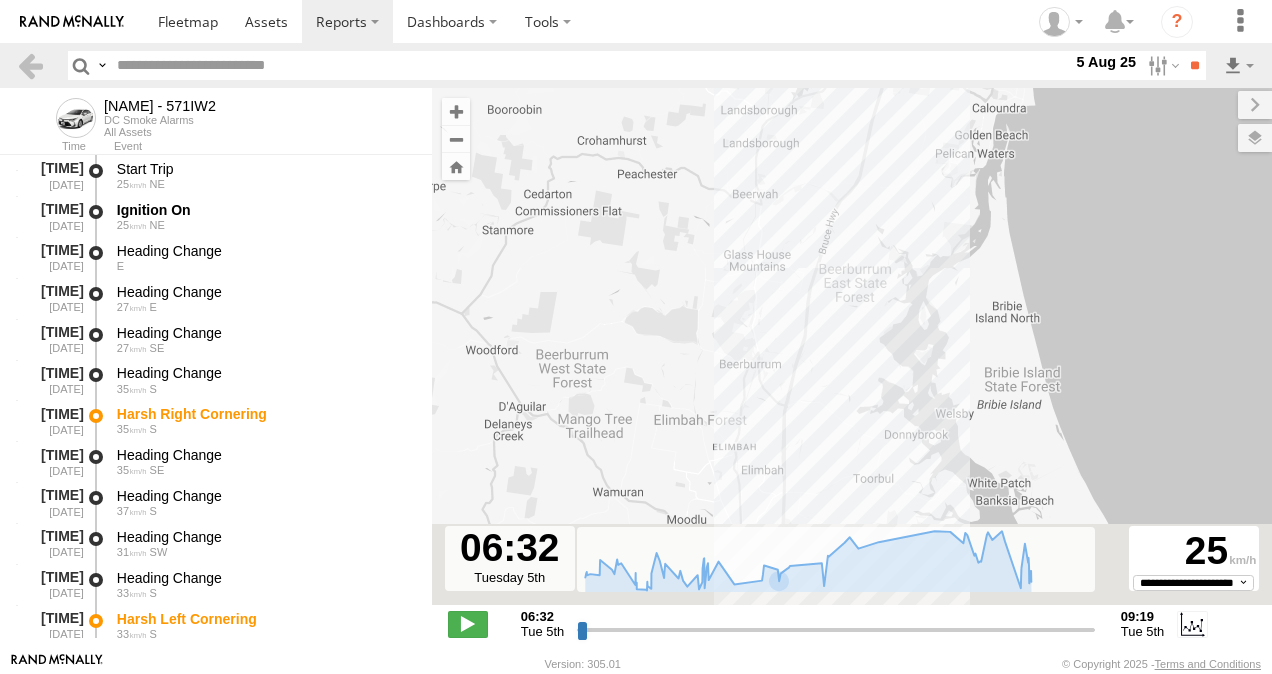 drag, startPoint x: 882, startPoint y: 325, endPoint x: 940, endPoint y: 70, distance: 261.5129 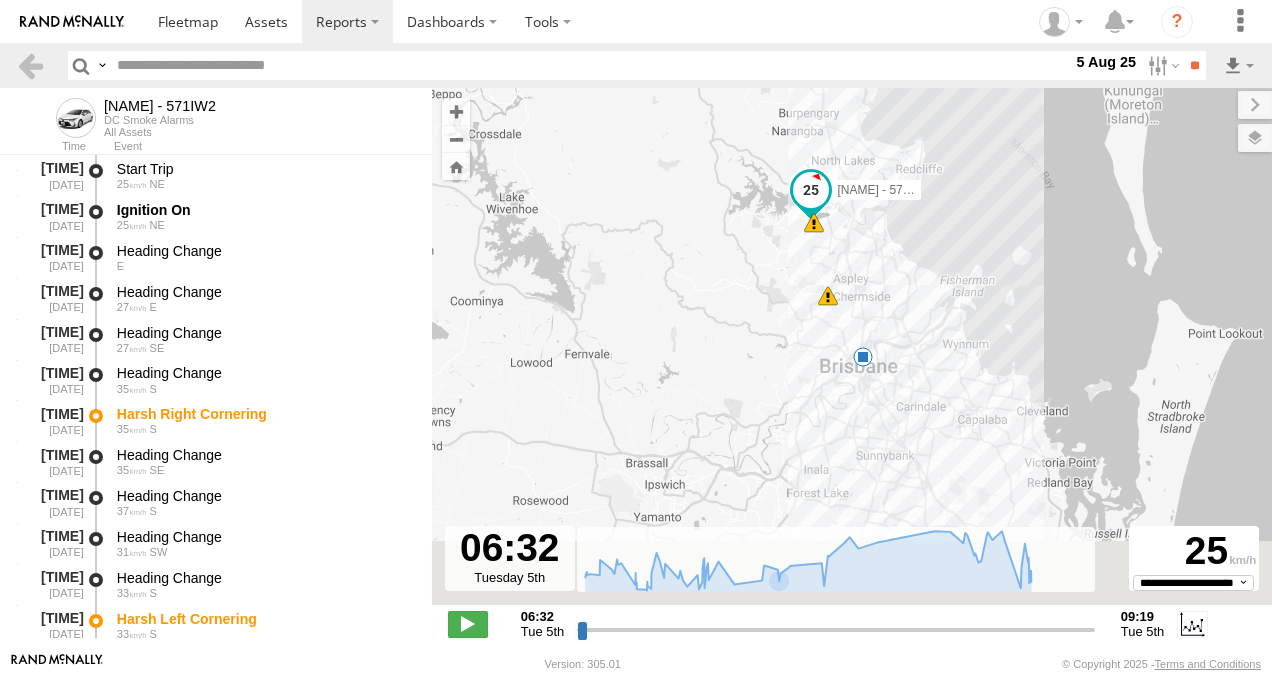 drag, startPoint x: 888, startPoint y: 132, endPoint x: 875, endPoint y: 48, distance: 85 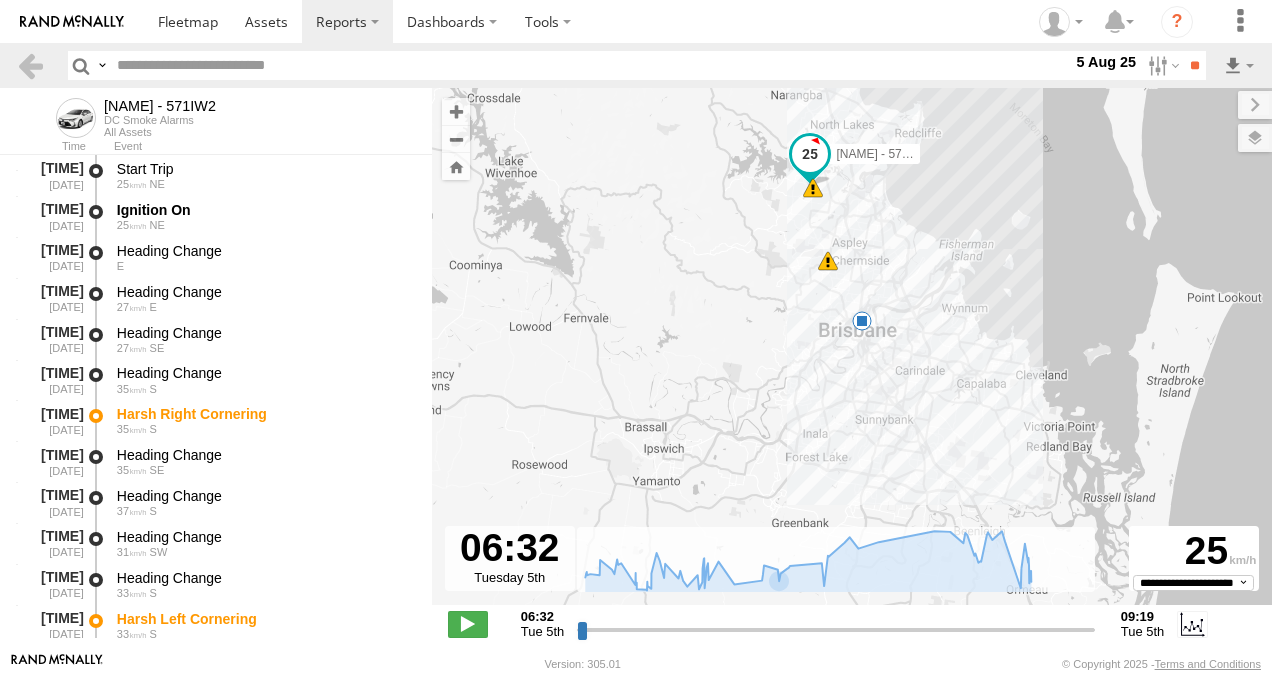 click at bounding box center [862, 321] 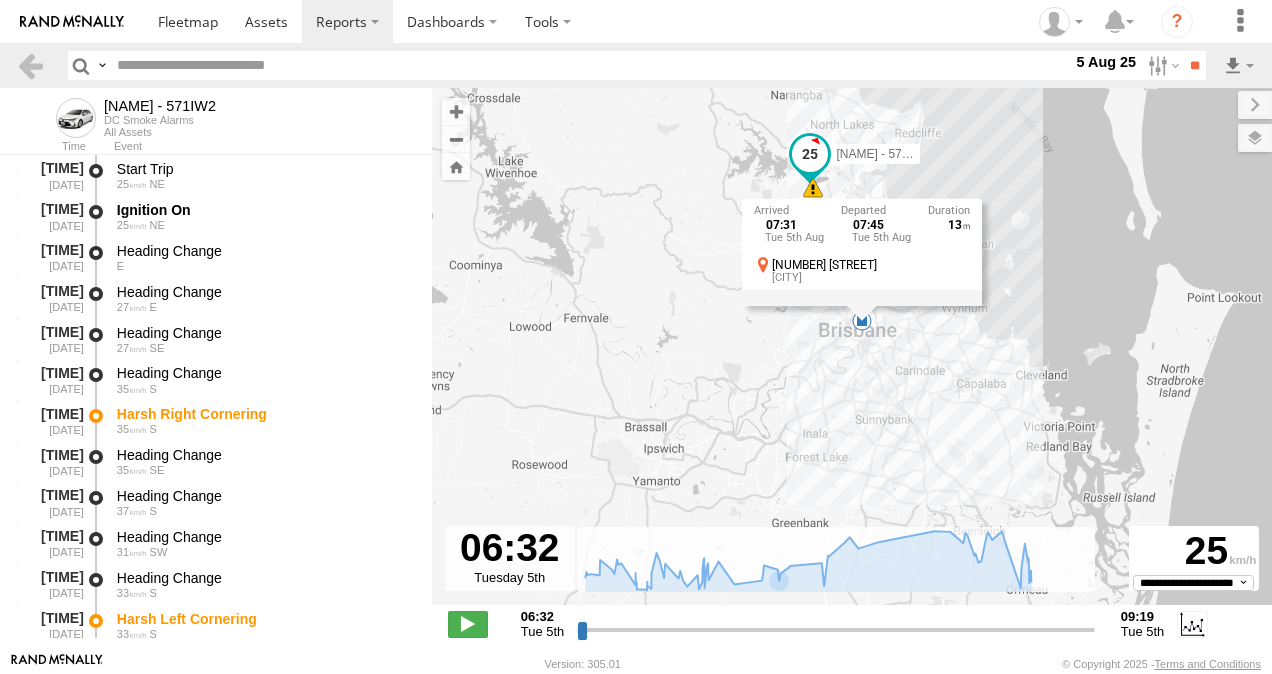 click on "Tom - 571IW2 07:31 Tue 09:05 Tue 8 10 07:31 Tue 5th Aug 07:45 Tue 5th Aug 13 144 Wickham St Fortitude Valley" at bounding box center [852, 357] 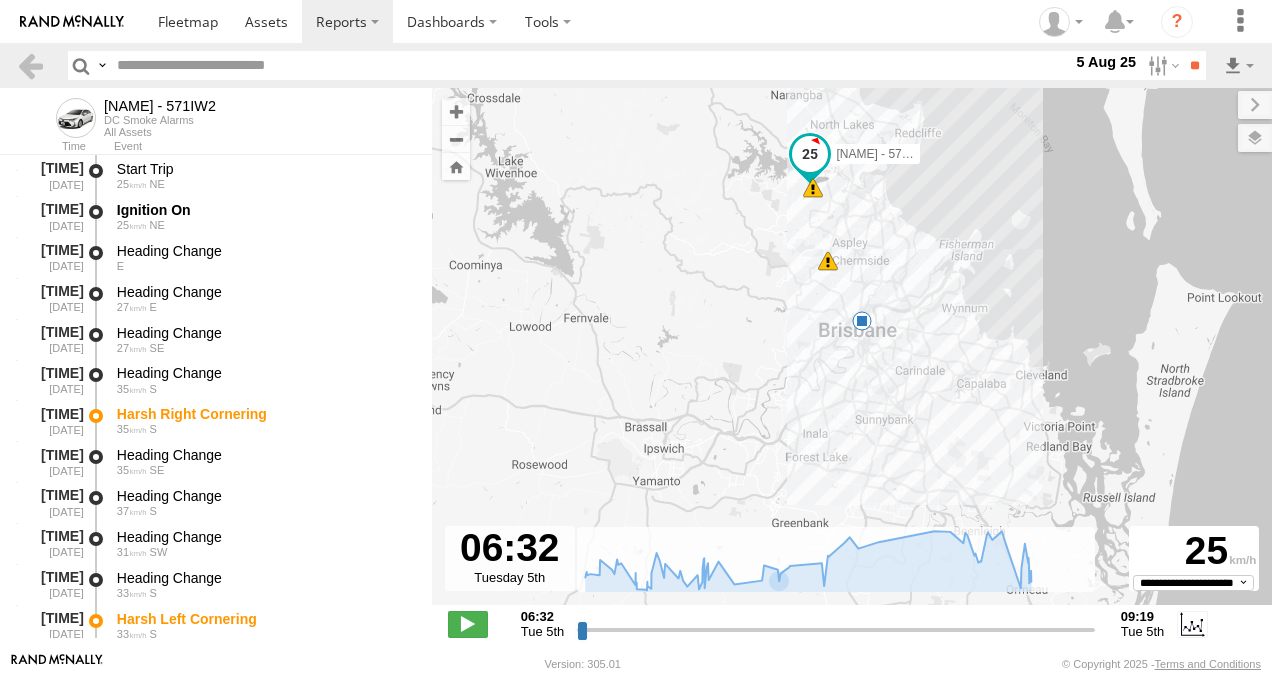 click on "Tom - 571IW2 07:31 Tue 09:05 Tue 8 10" at bounding box center [852, 357] 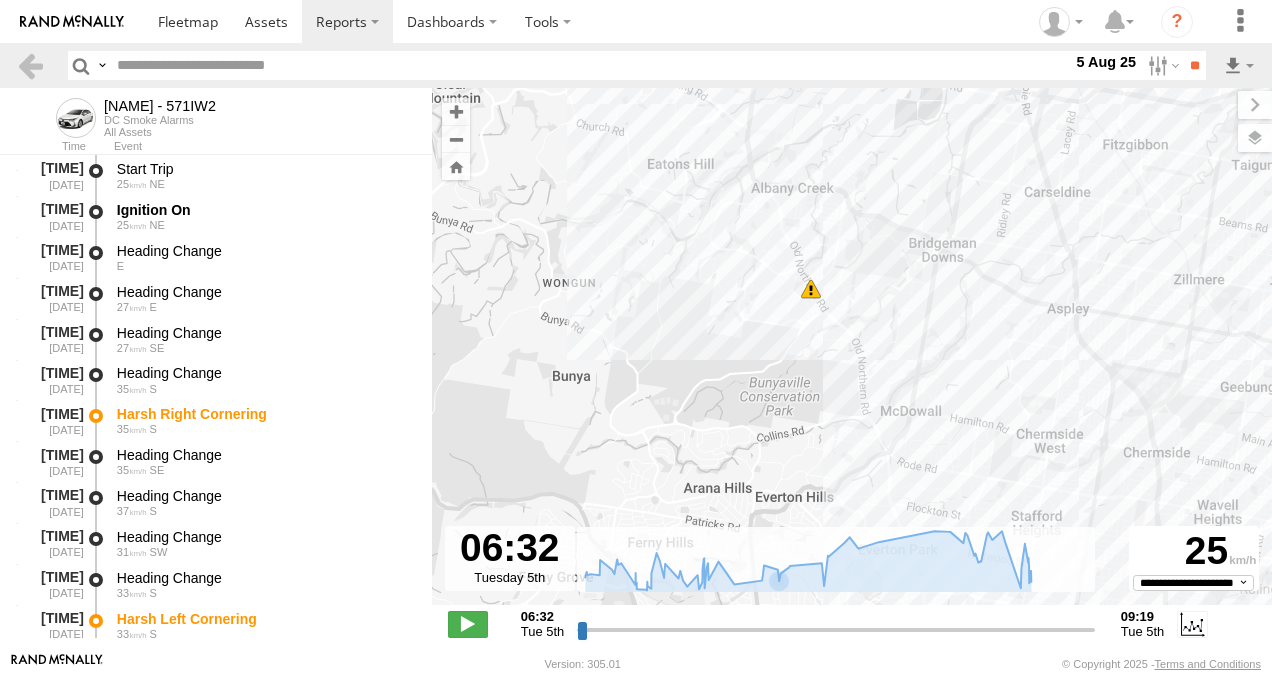 drag, startPoint x: 872, startPoint y: 443, endPoint x: 804, endPoint y: 174, distance: 277.4617 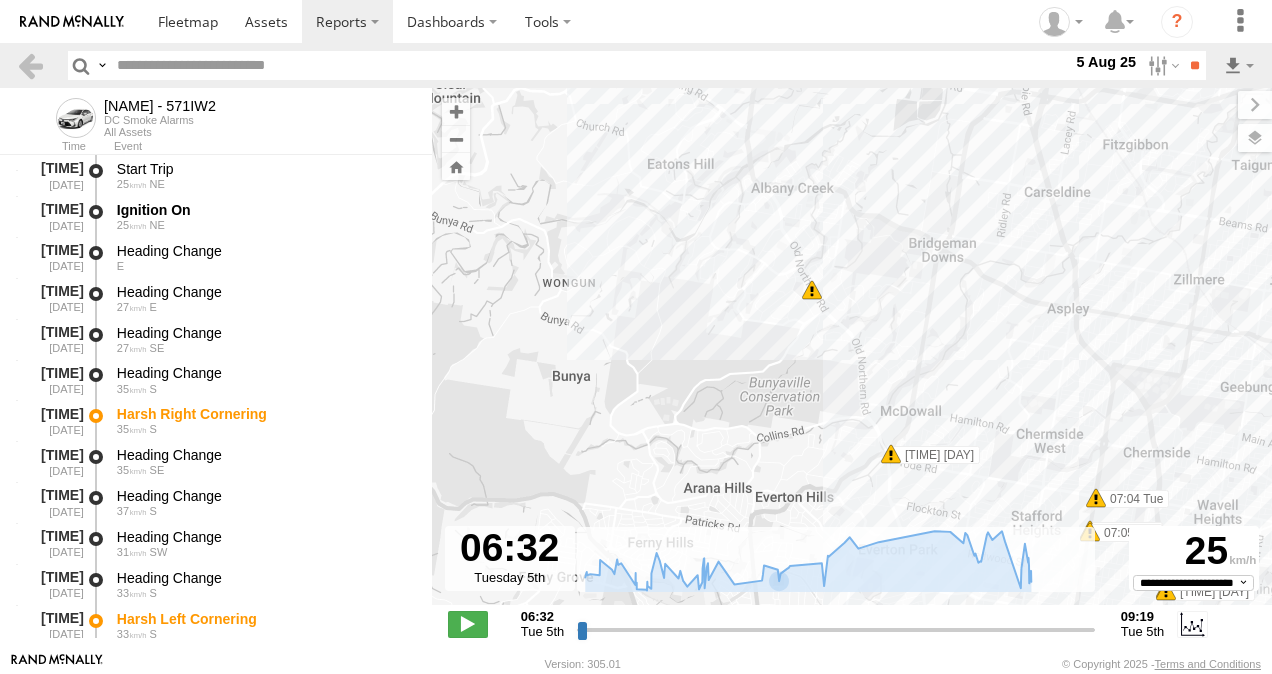 click on "5" at bounding box center [812, 290] 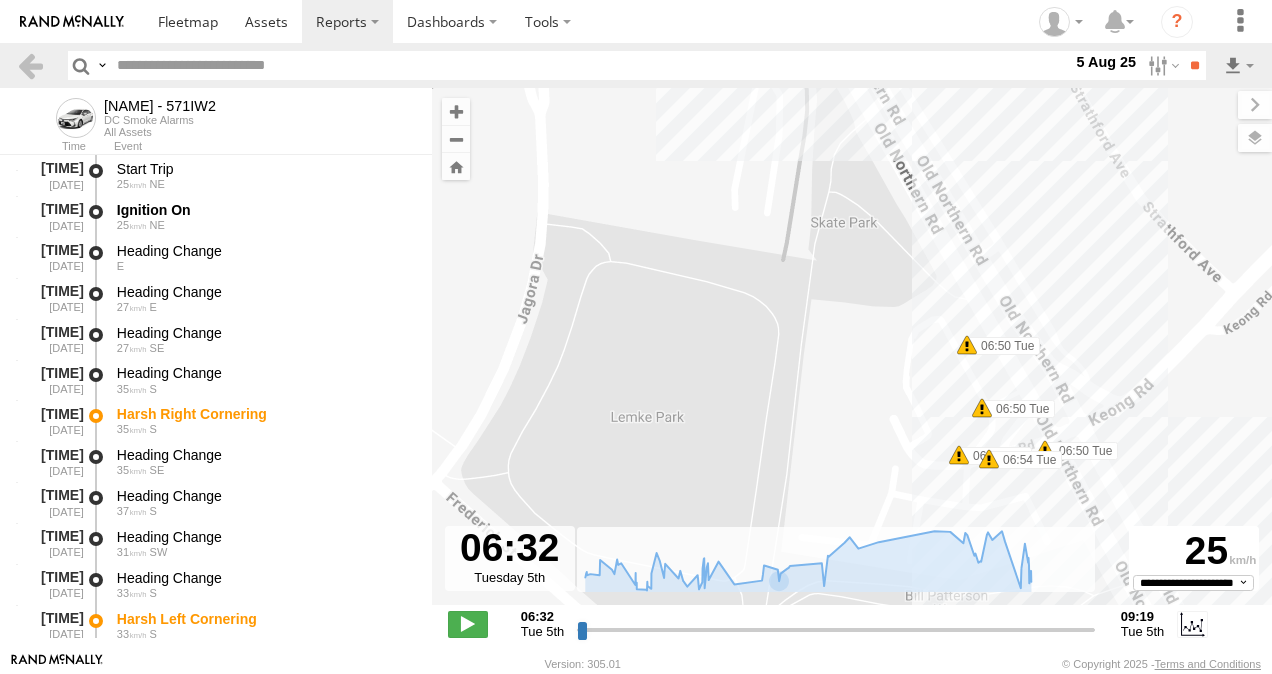 drag, startPoint x: 862, startPoint y: 333, endPoint x: 1045, endPoint y: 425, distance: 204.82431 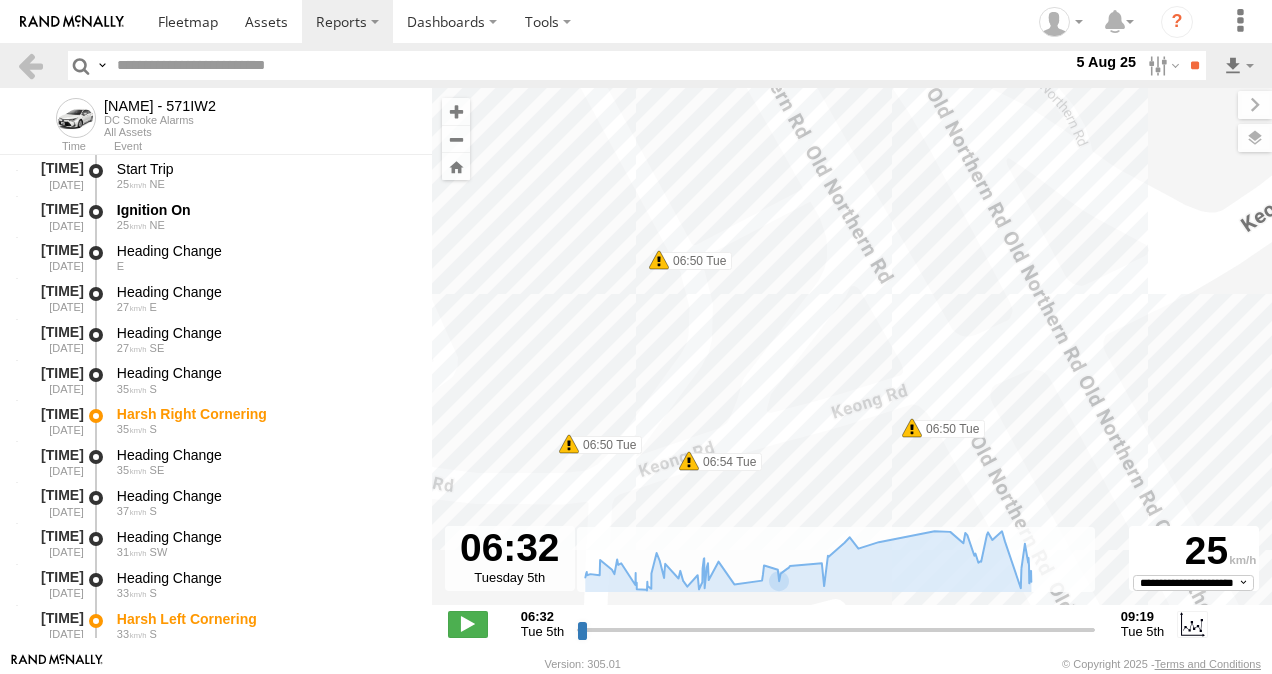 drag, startPoint x: 852, startPoint y: 400, endPoint x: 1013, endPoint y: 342, distance: 171.1286 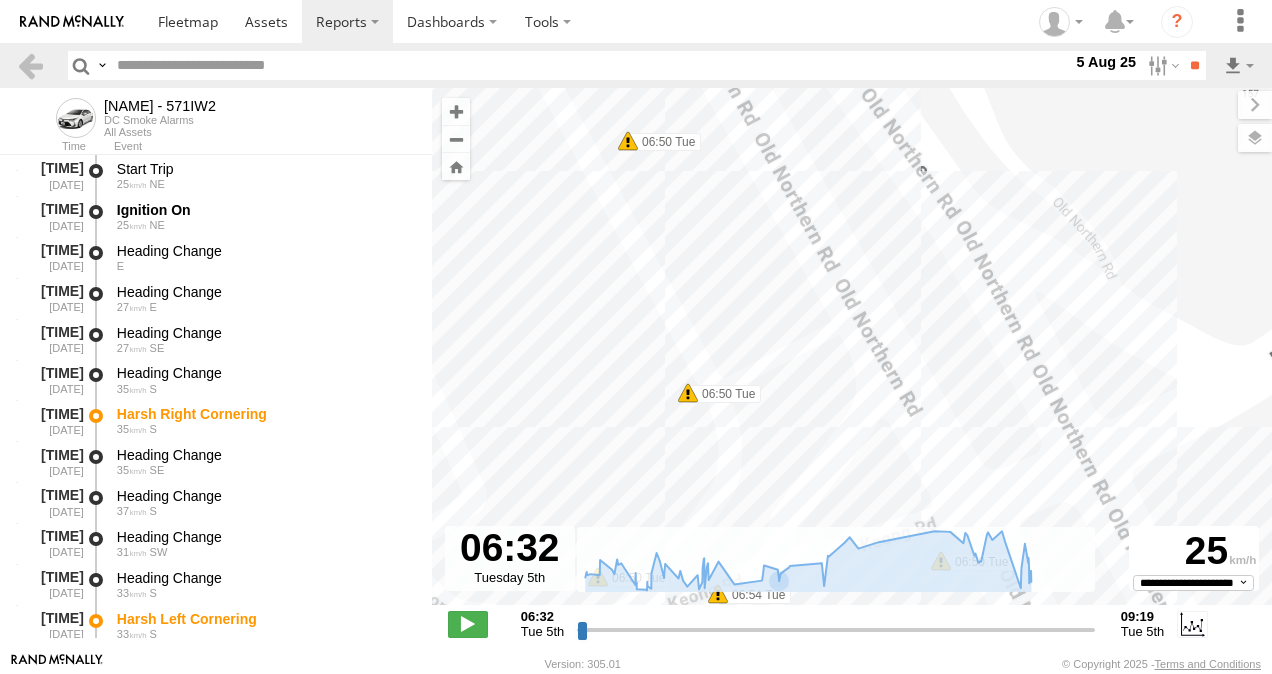 drag, startPoint x: 915, startPoint y: 178, endPoint x: 948, endPoint y: 510, distance: 333.63602 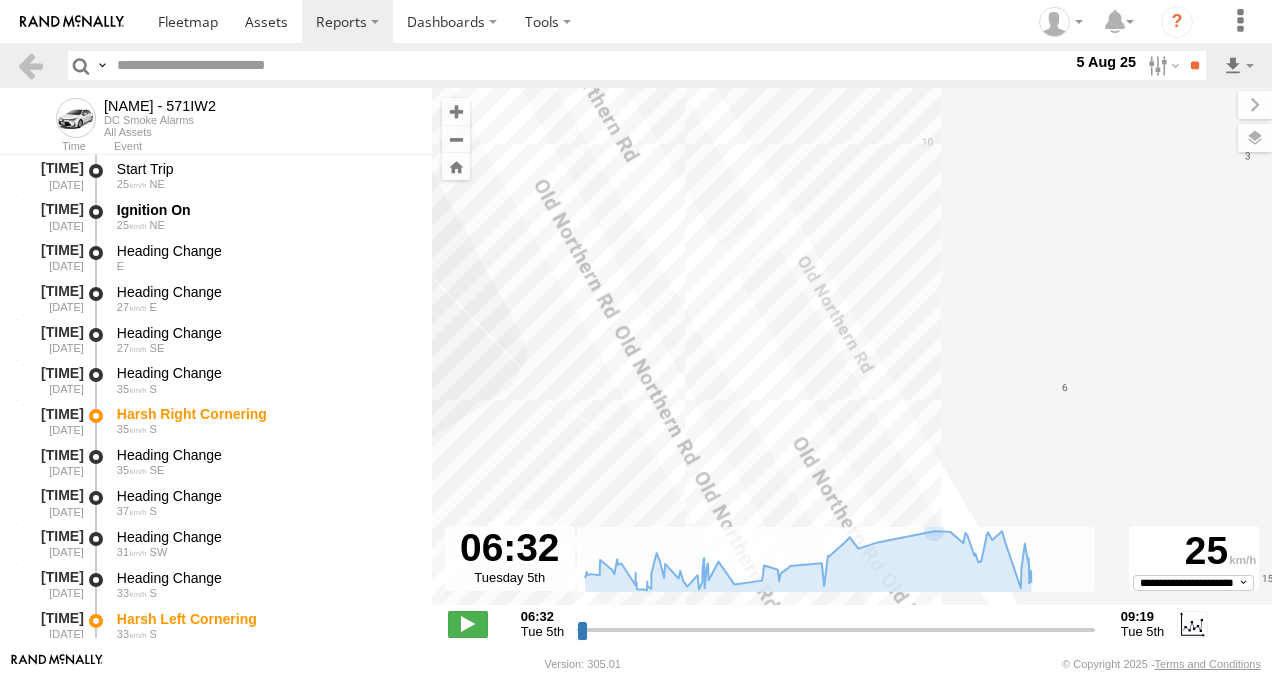 drag, startPoint x: 944, startPoint y: 349, endPoint x: 942, endPoint y: 582, distance: 233.00859 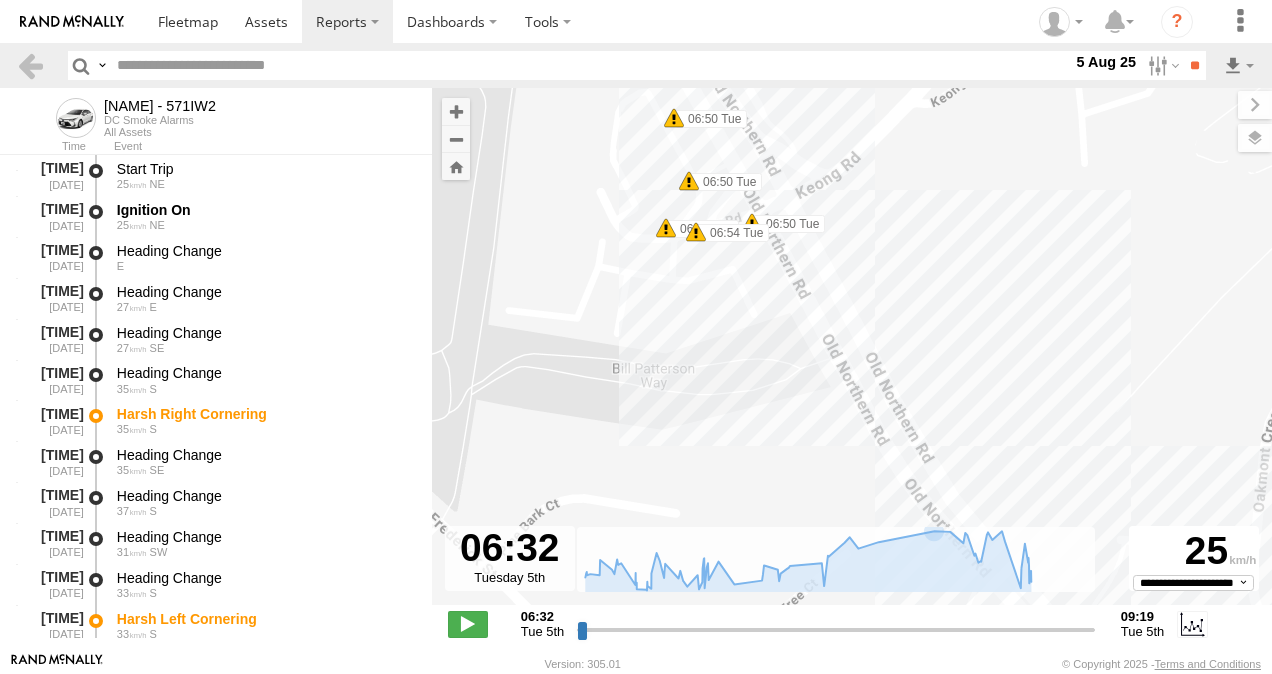 drag, startPoint x: 972, startPoint y: 370, endPoint x: 886, endPoint y: 166, distance: 221.38654 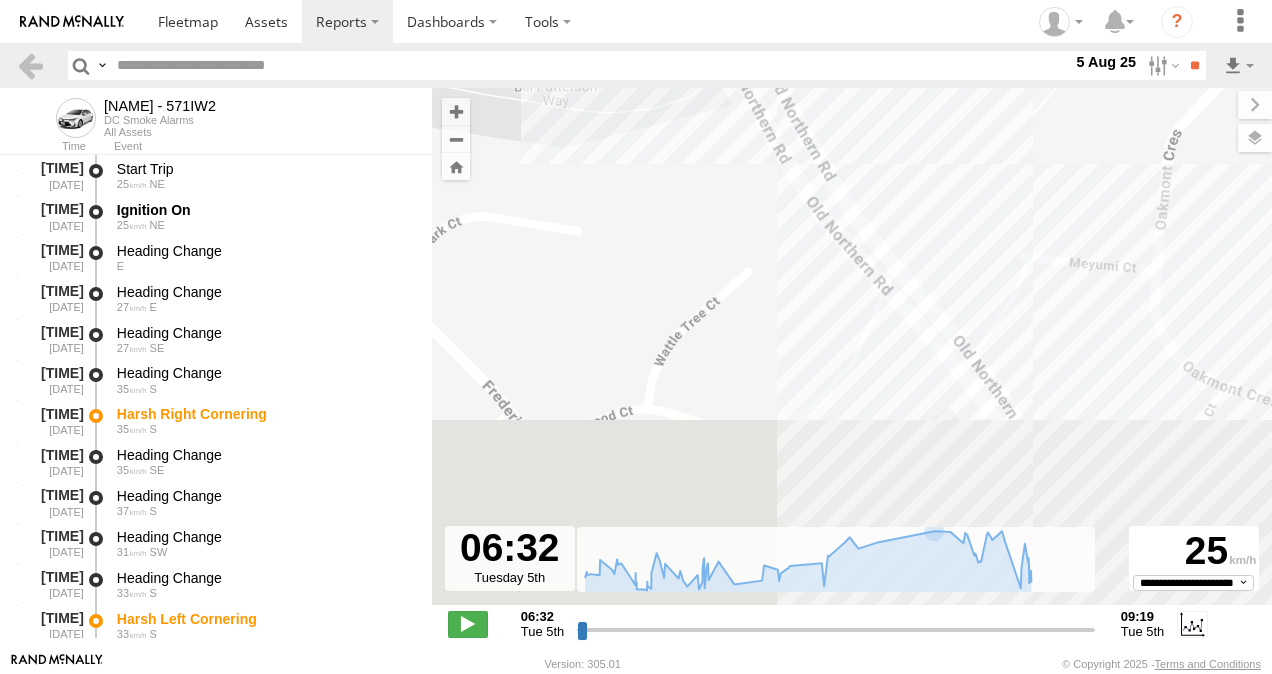 drag, startPoint x: 1017, startPoint y: 411, endPoint x: 885, endPoint y: 44, distance: 390.01666 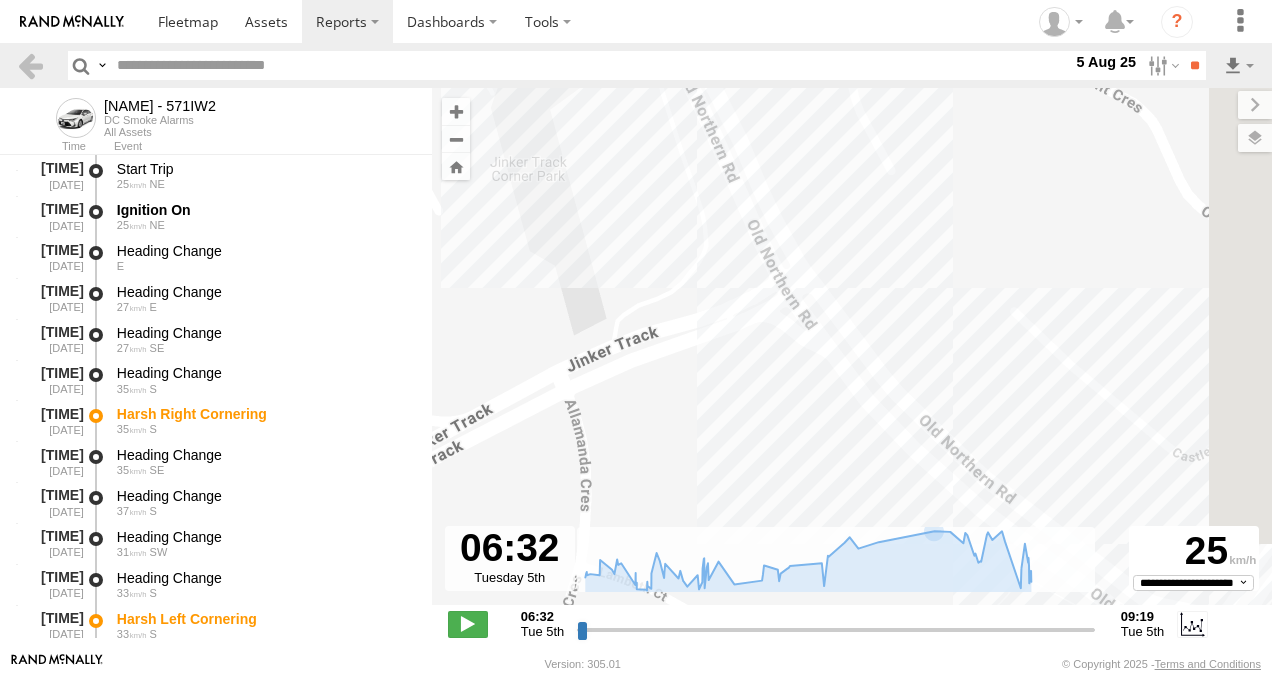 drag, startPoint x: 1062, startPoint y: 320, endPoint x: 967, endPoint y: 210, distance: 145.34442 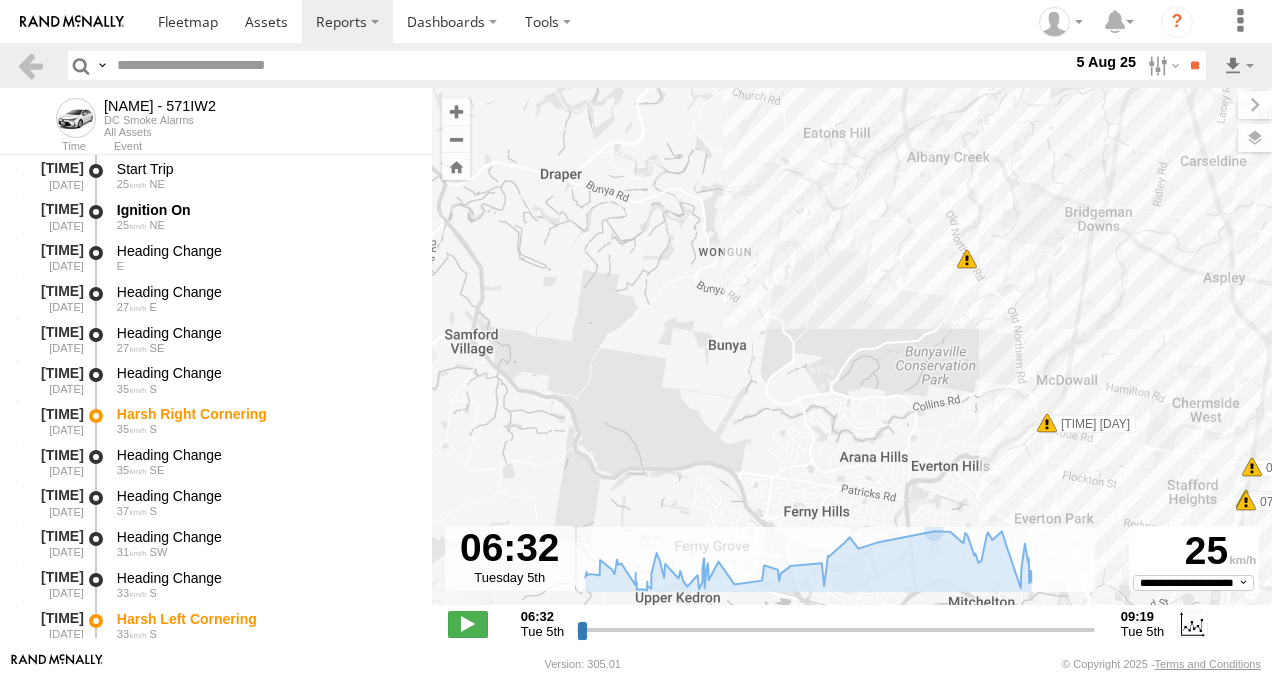 drag, startPoint x: 1074, startPoint y: 422, endPoint x: 1036, endPoint y: 370, distance: 64.40497 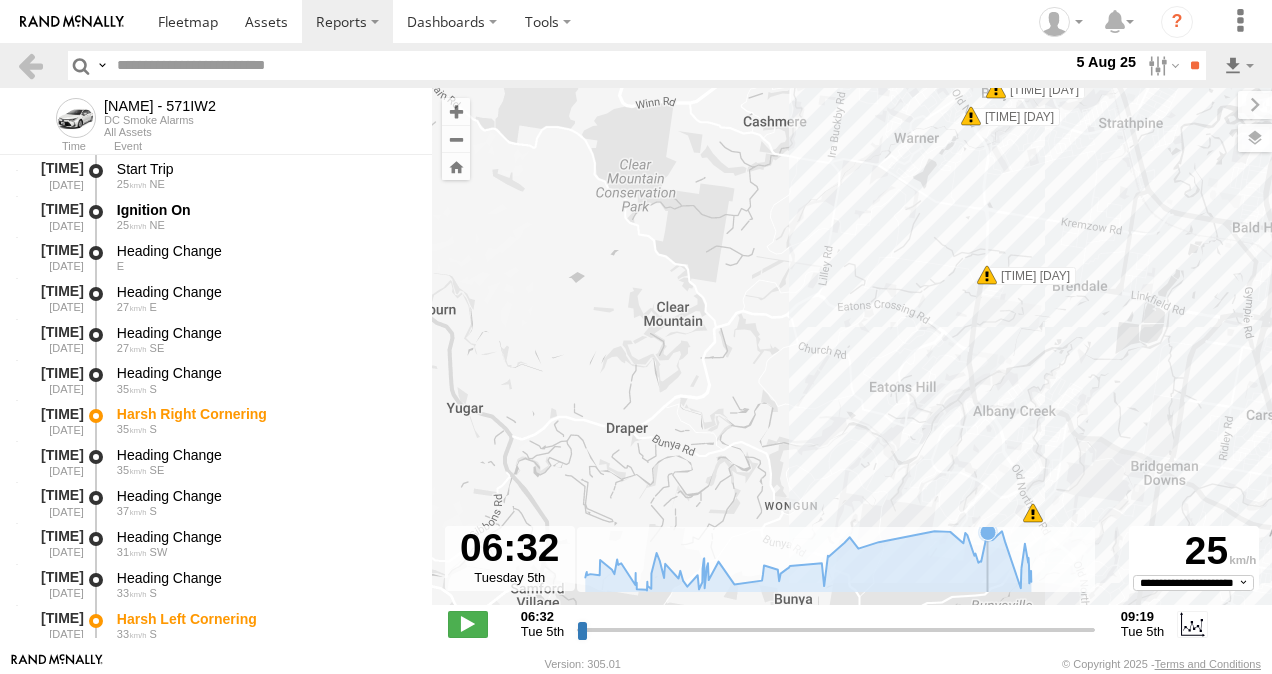 drag, startPoint x: 923, startPoint y: 283, endPoint x: 975, endPoint y: 444, distance: 169.18924 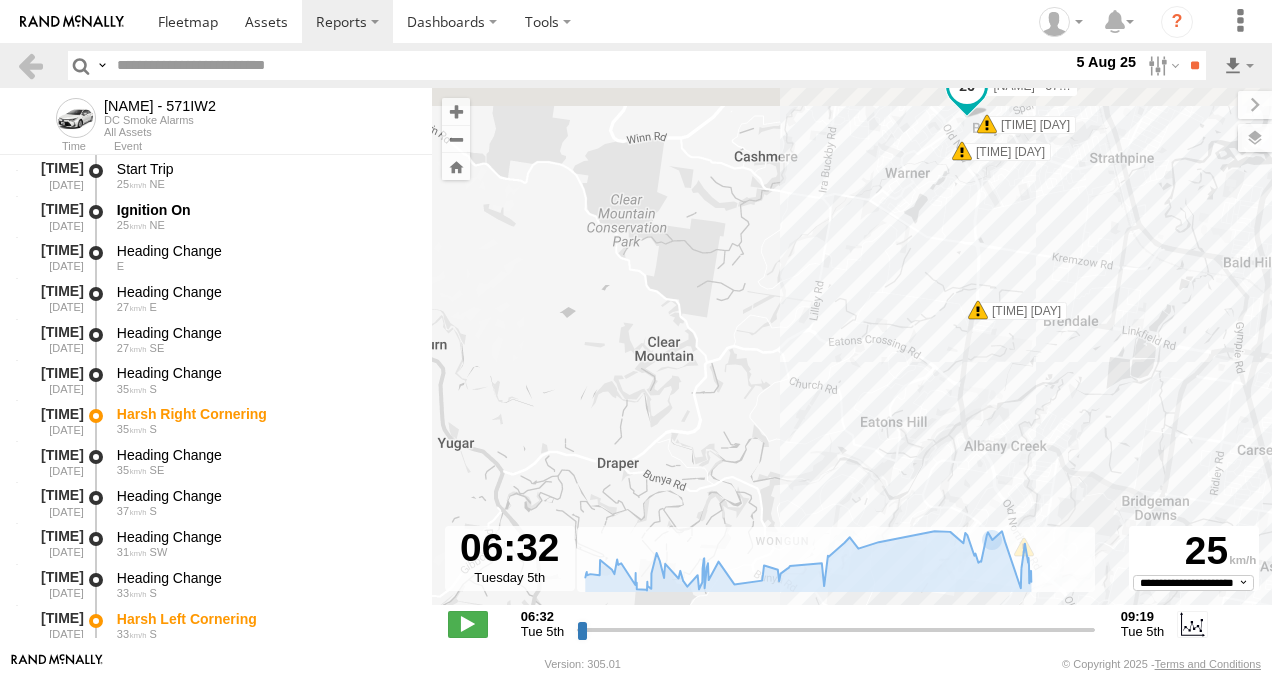 drag, startPoint x: 896, startPoint y: 323, endPoint x: 881, endPoint y: 449, distance: 126.88972 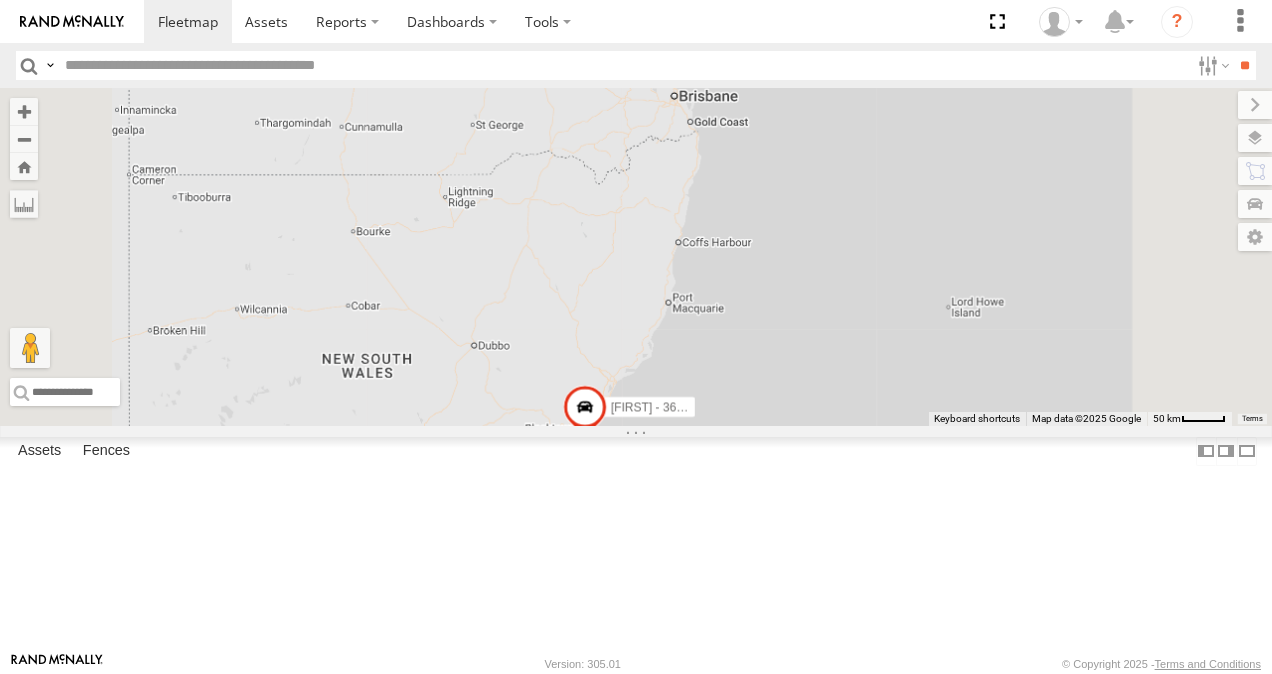 scroll, scrollTop: 0, scrollLeft: 0, axis: both 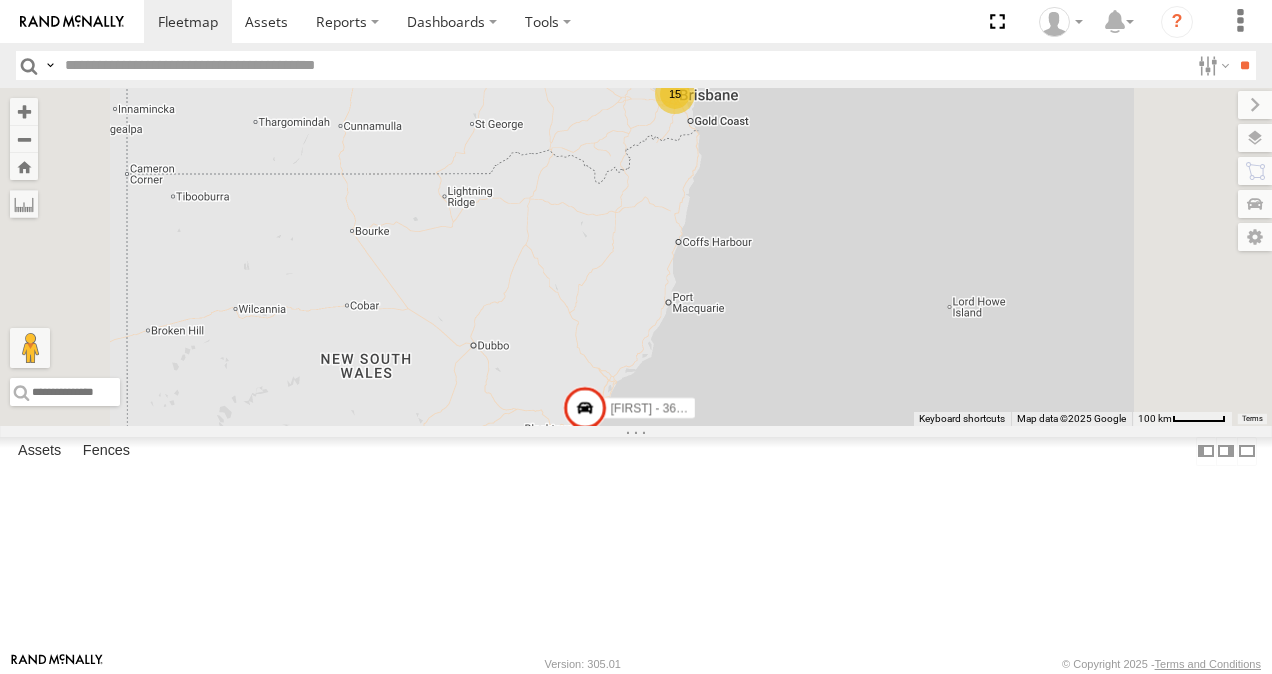 click at bounding box center (0, 0) 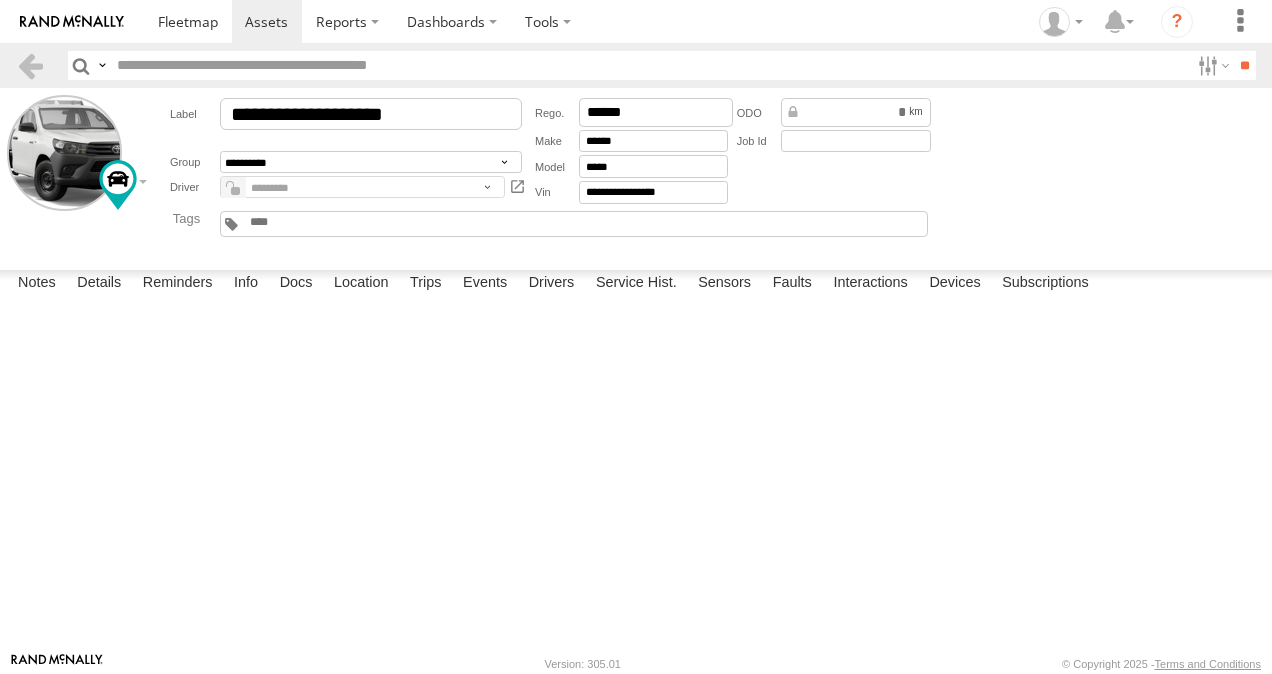 scroll, scrollTop: 0, scrollLeft: 0, axis: both 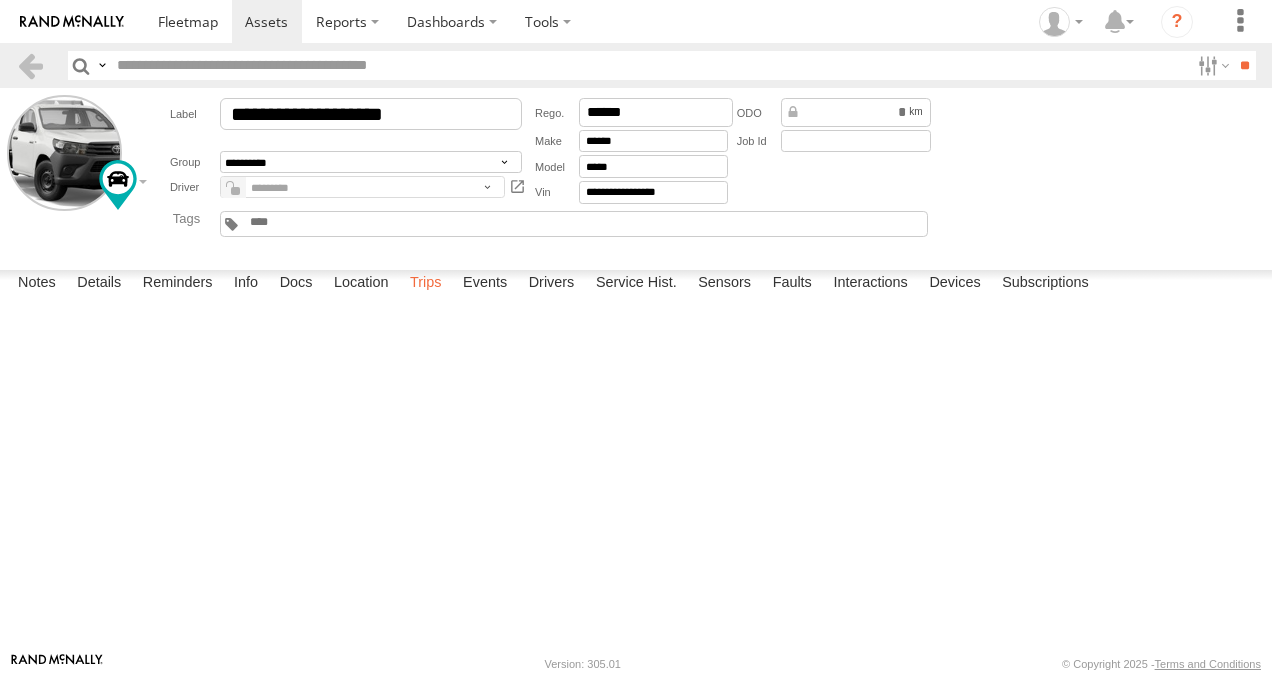 click on "Trips" at bounding box center (426, 284) 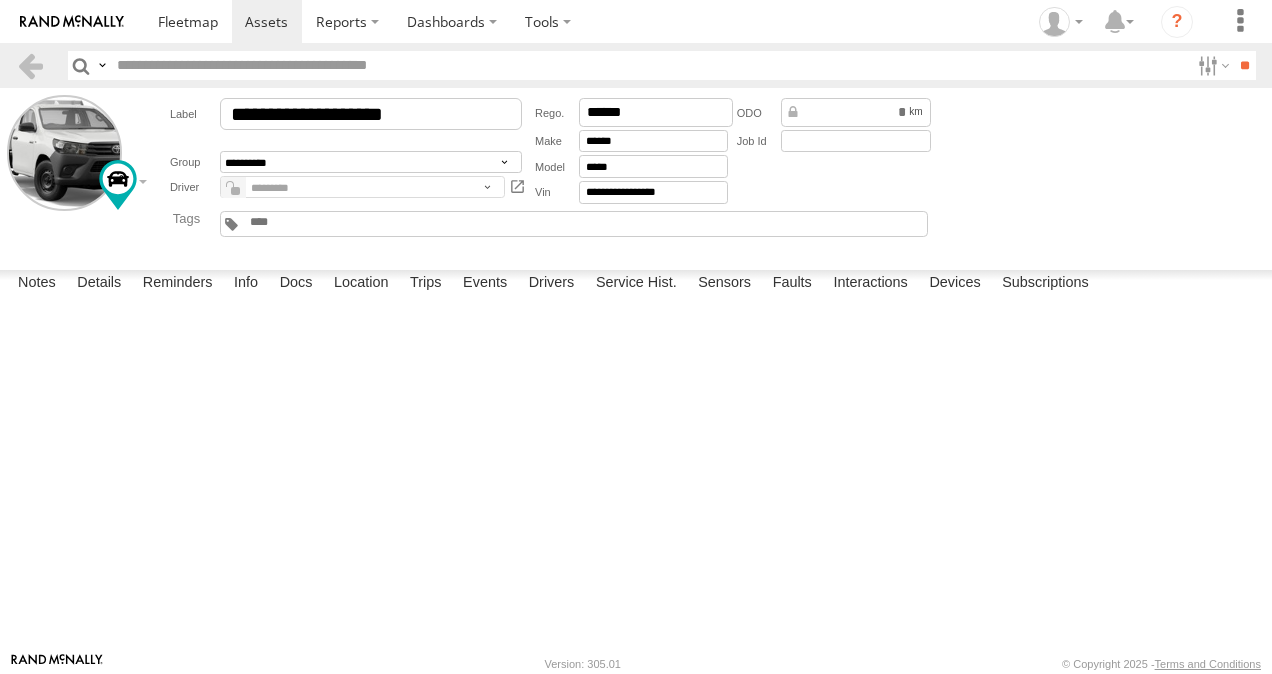 scroll, scrollTop: 1900, scrollLeft: 0, axis: vertical 